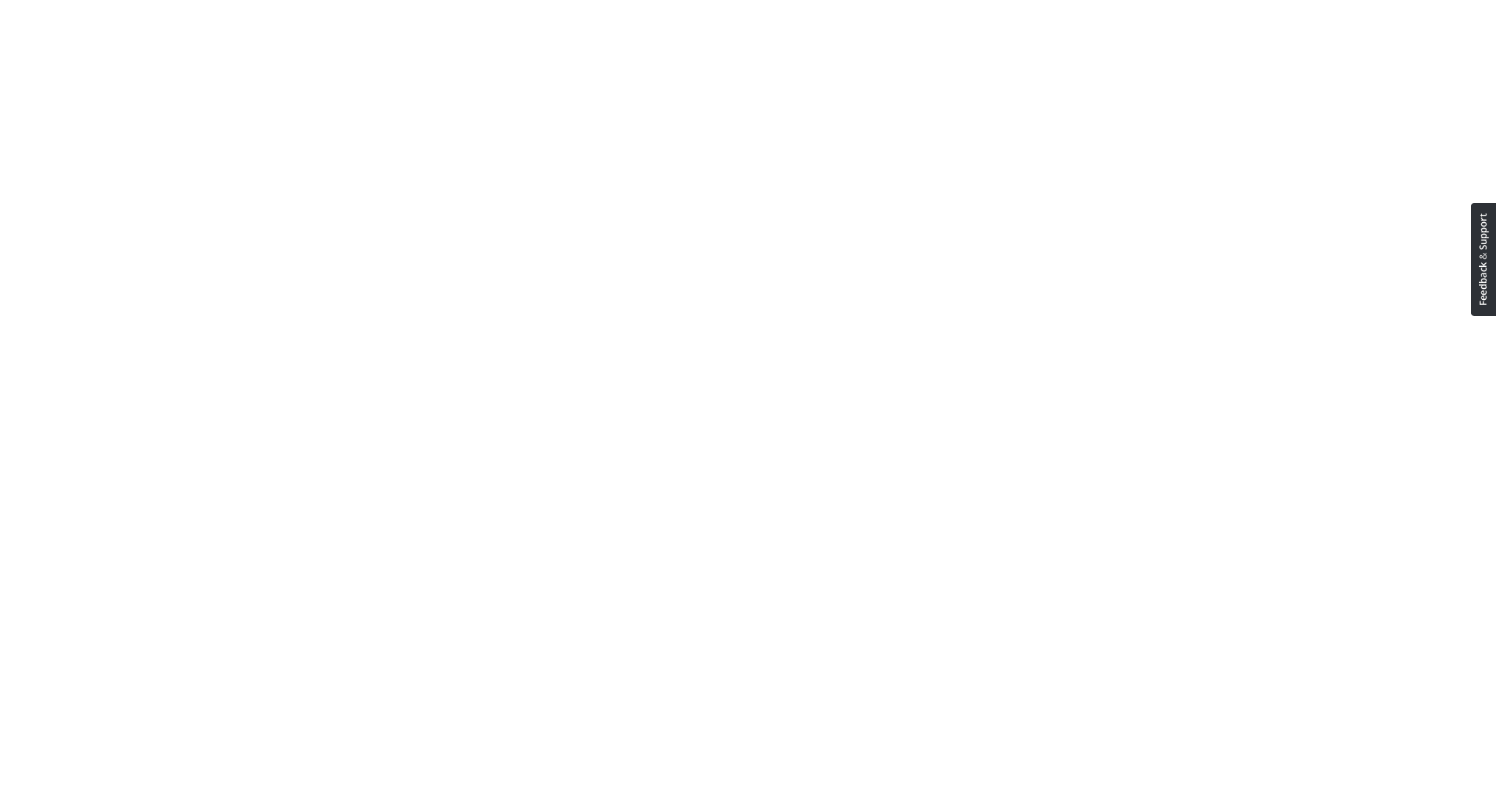 scroll, scrollTop: 0, scrollLeft: 0, axis: both 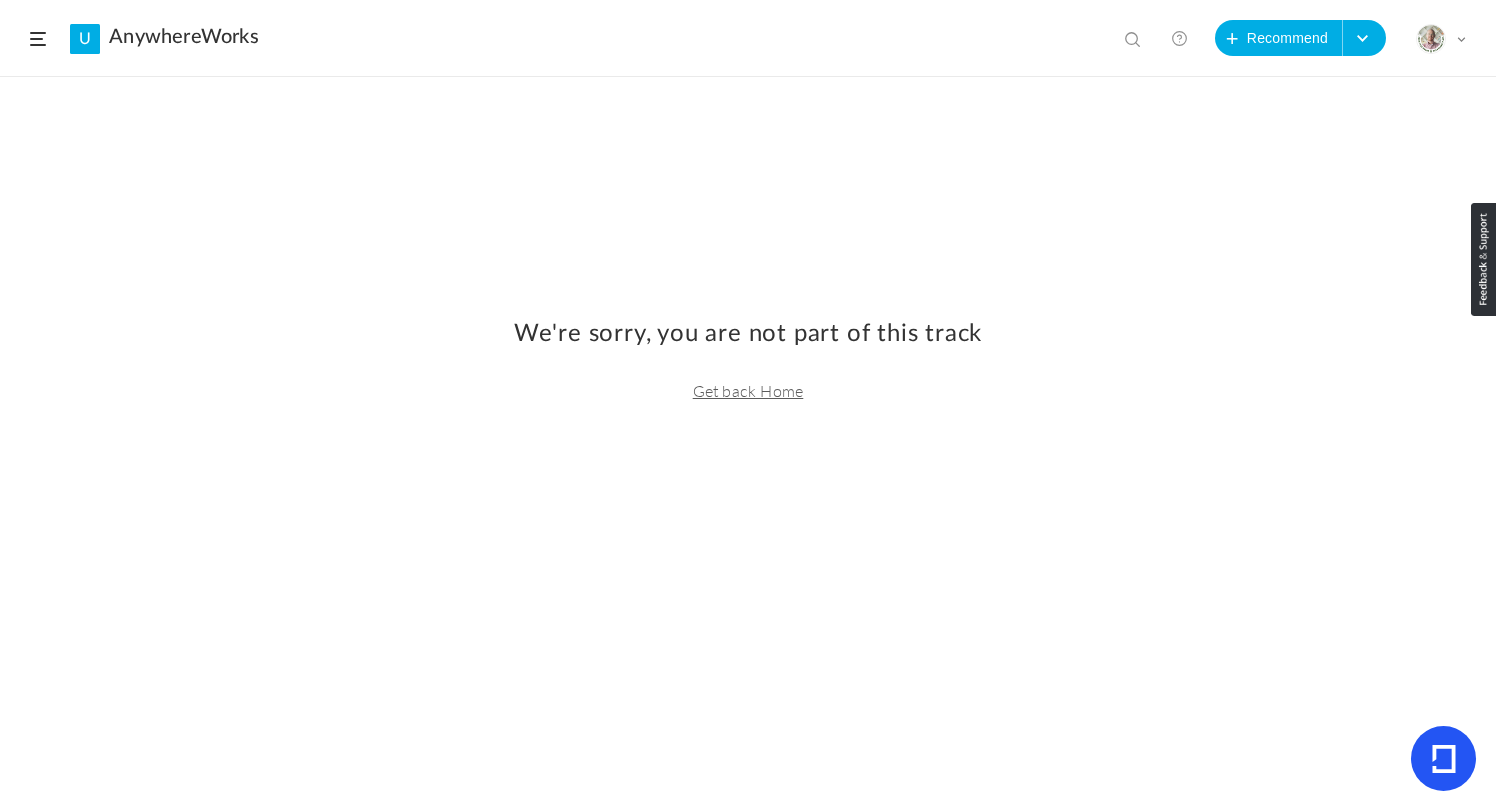 click 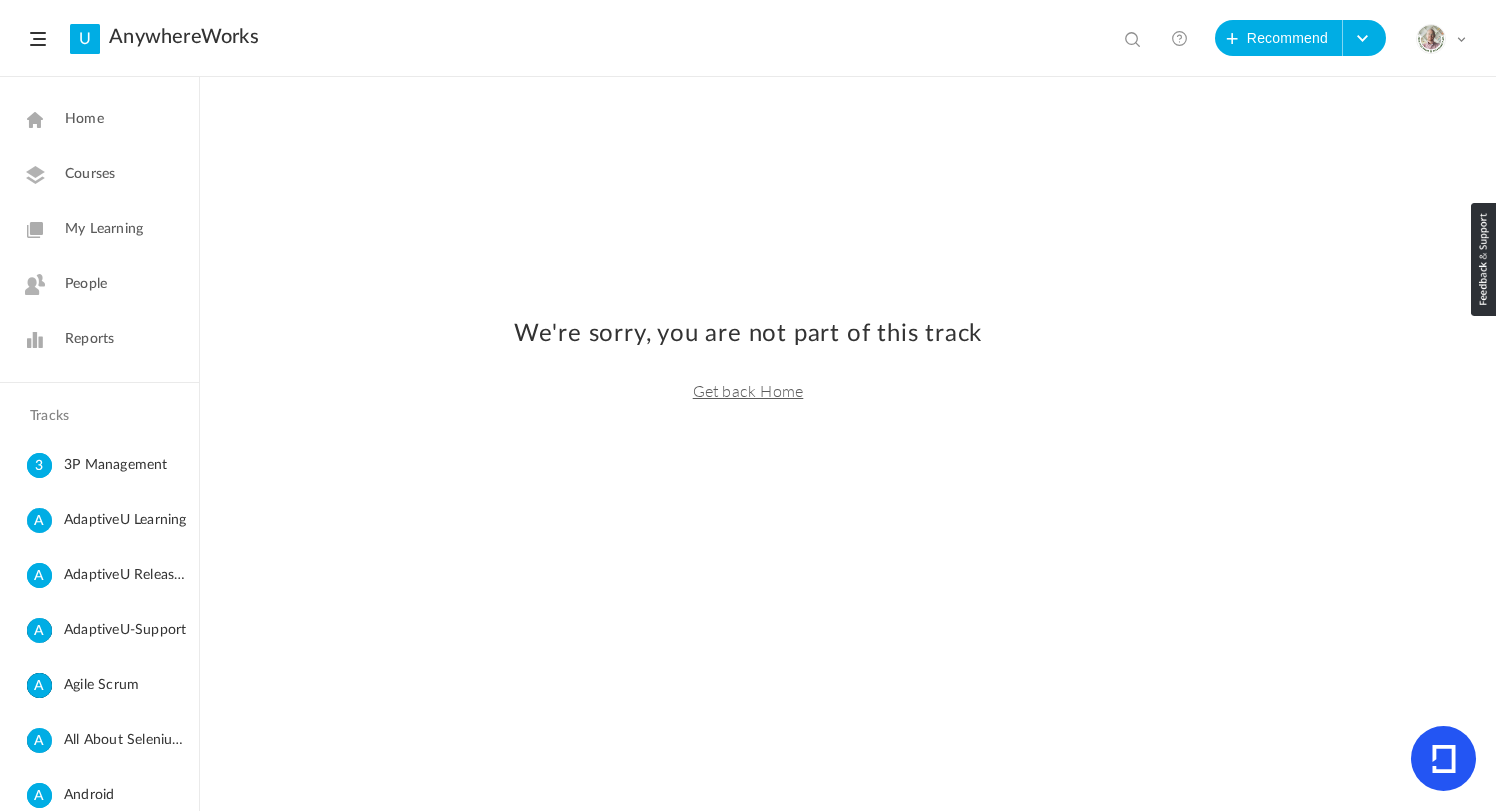 click on "Home" 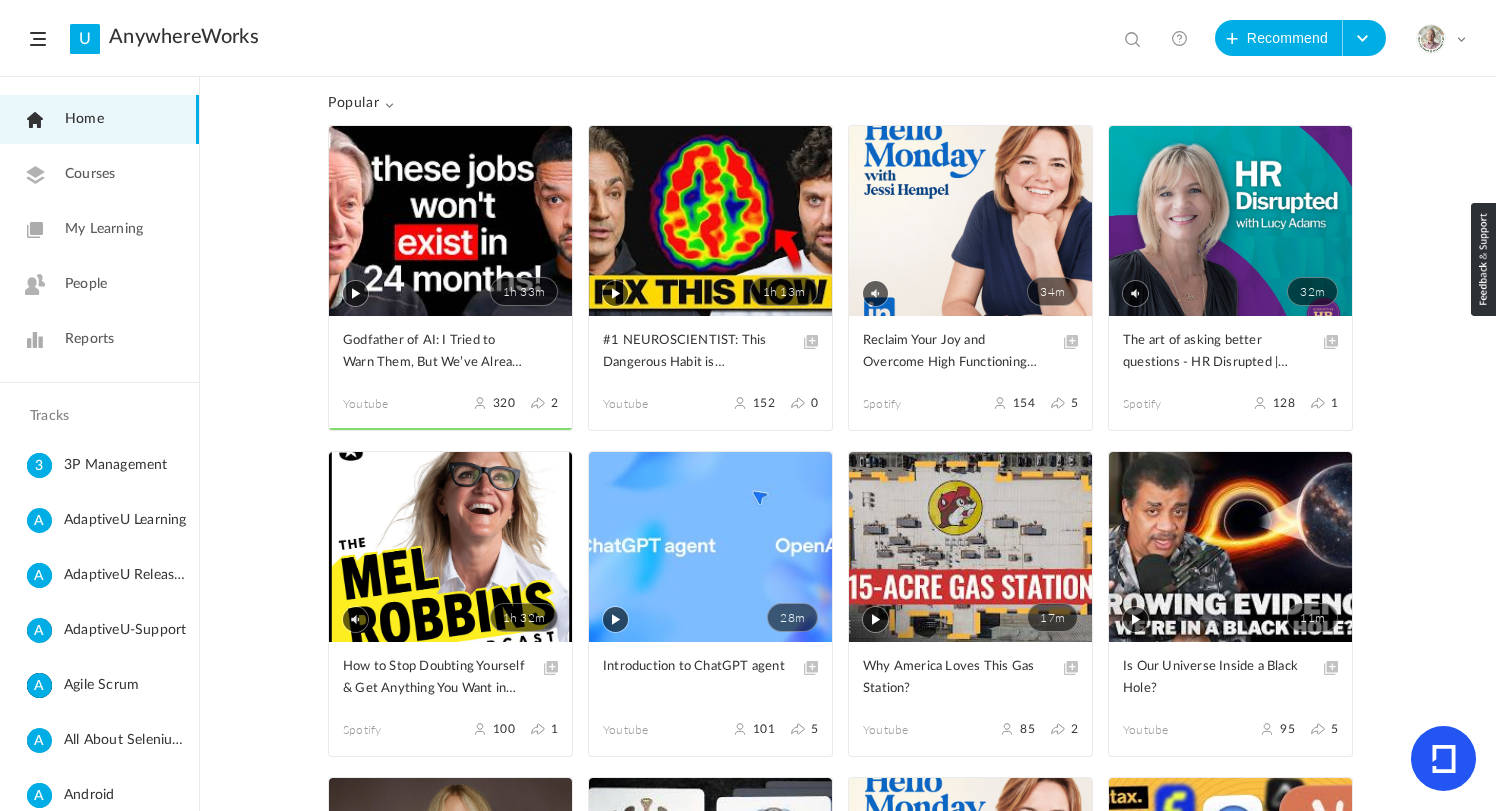 click on "Popular" 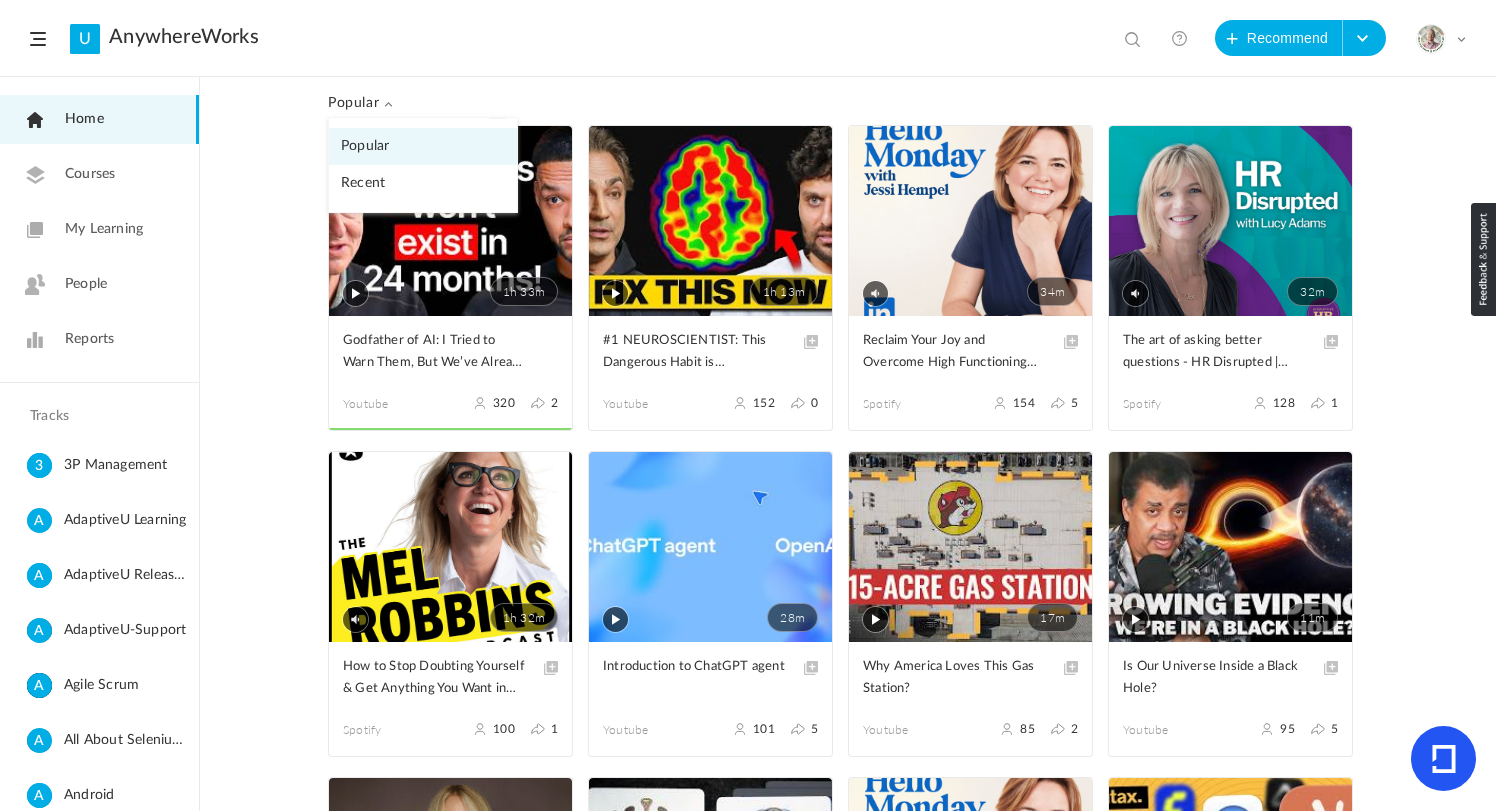 click on "Recent" 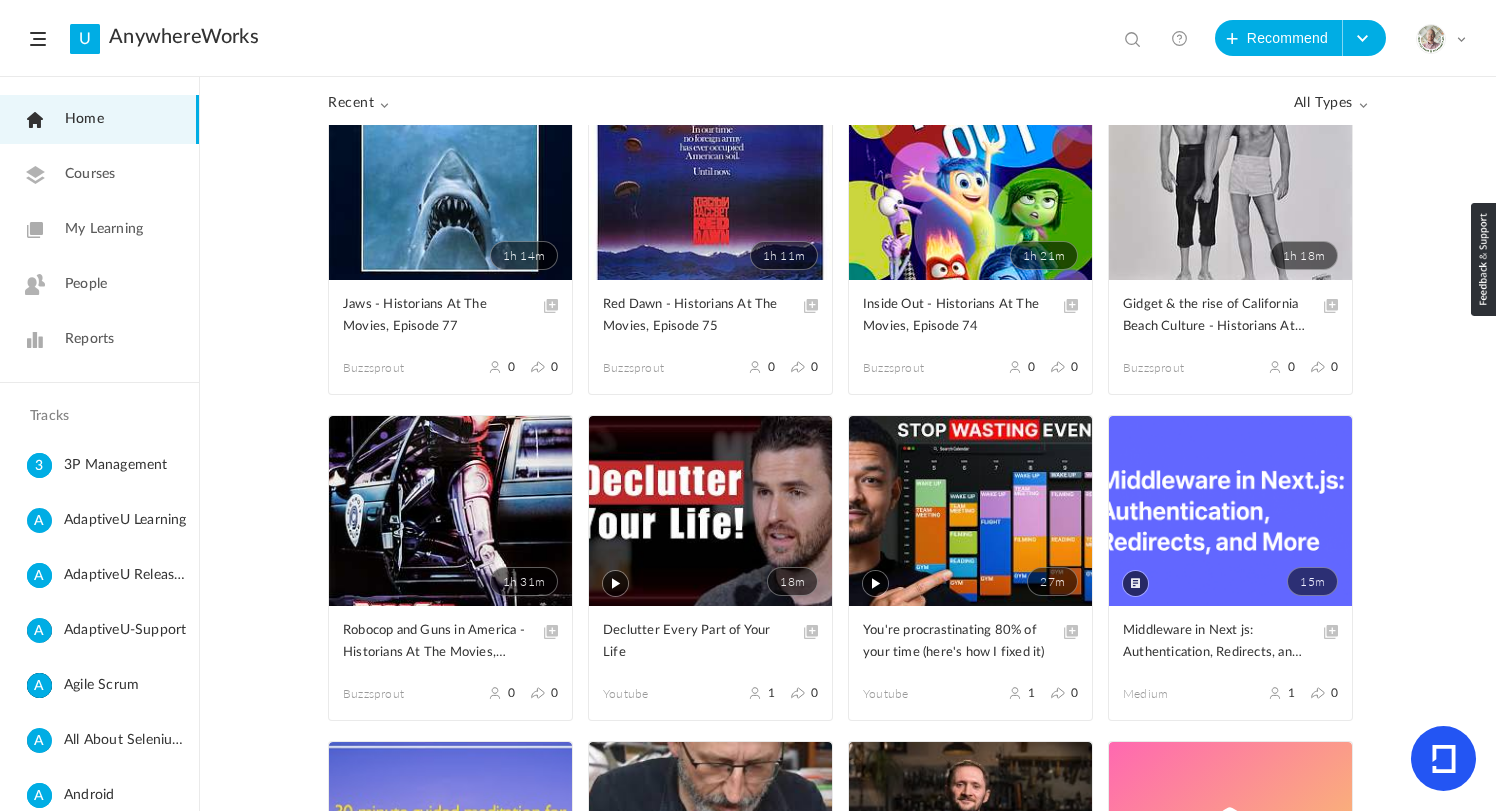 scroll, scrollTop: 43, scrollLeft: 0, axis: vertical 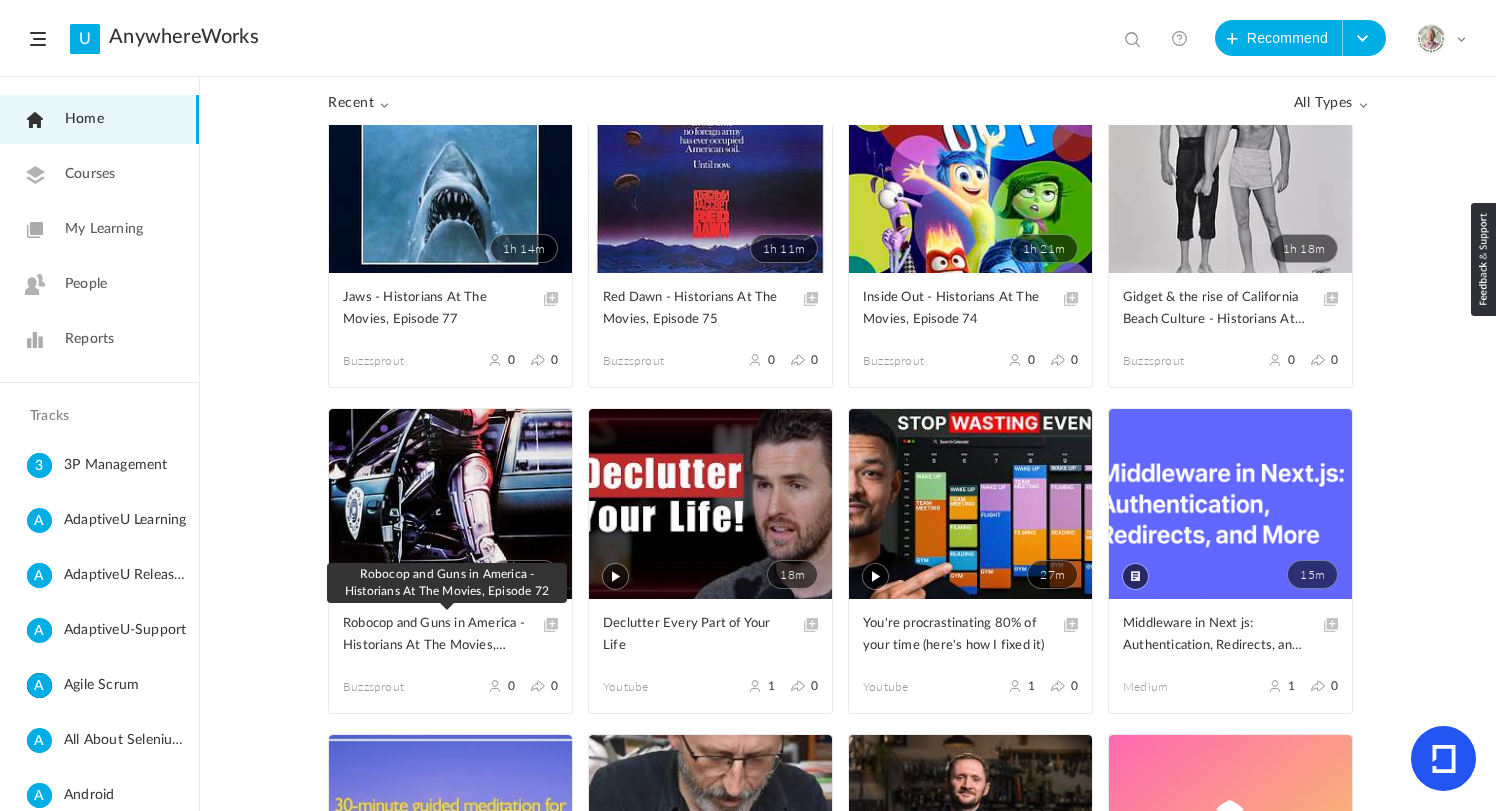 click on "Robocop and Guns in America - Historians At The Movies, Episode 72" 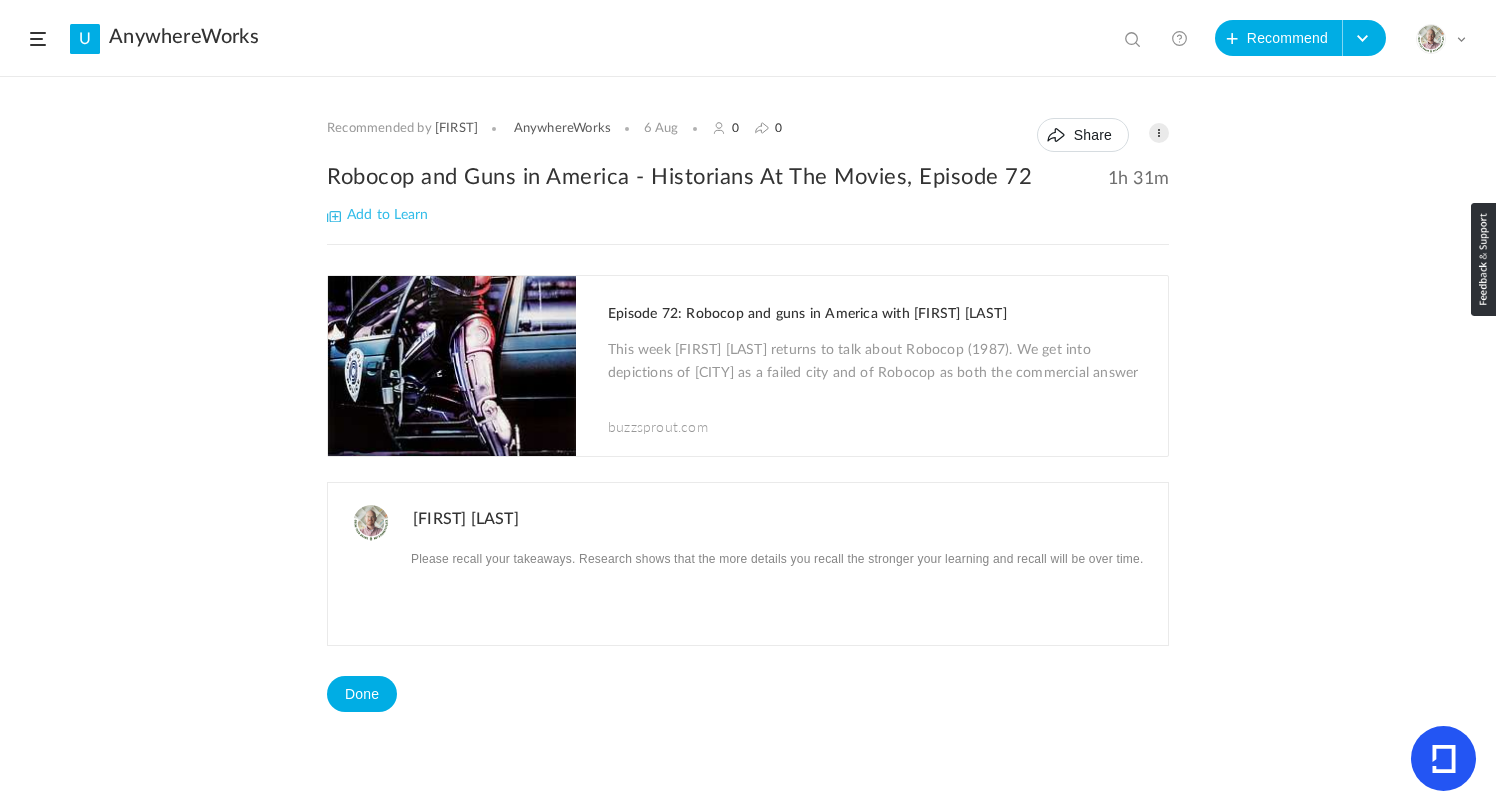 click on "[FIRST]" at bounding box center [456, 129] 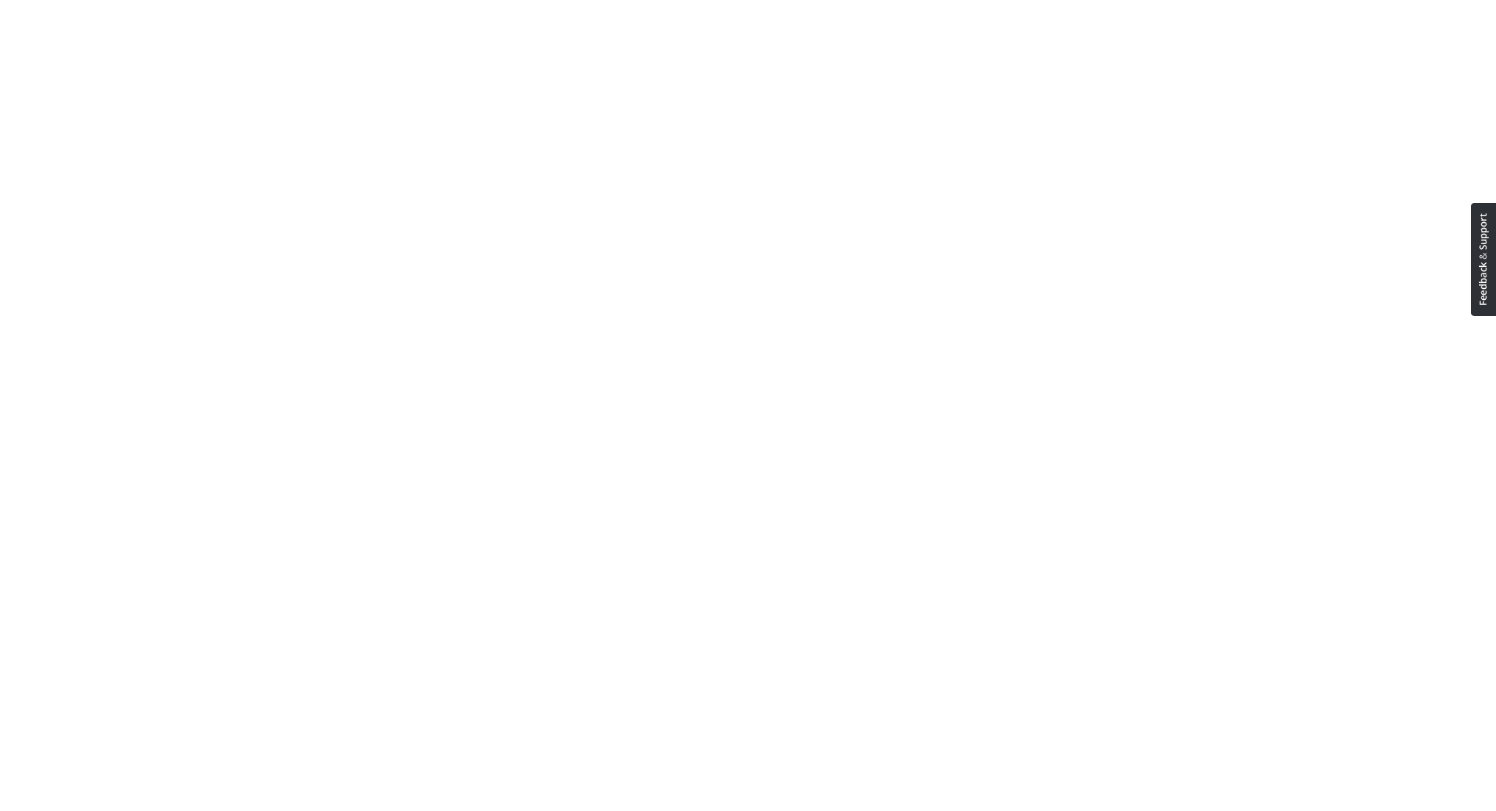 scroll, scrollTop: 0, scrollLeft: 0, axis: both 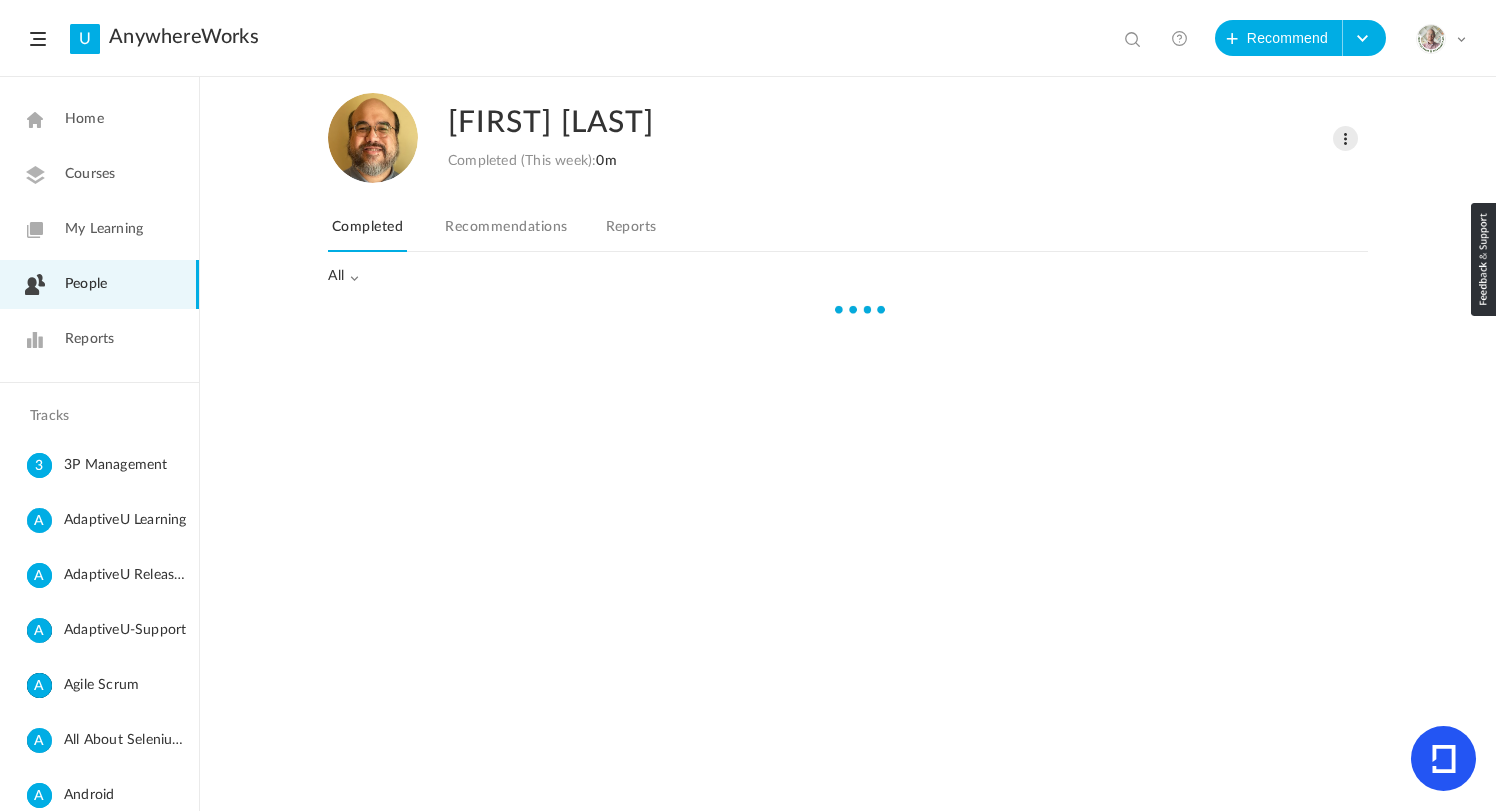 click on "Recommendations" 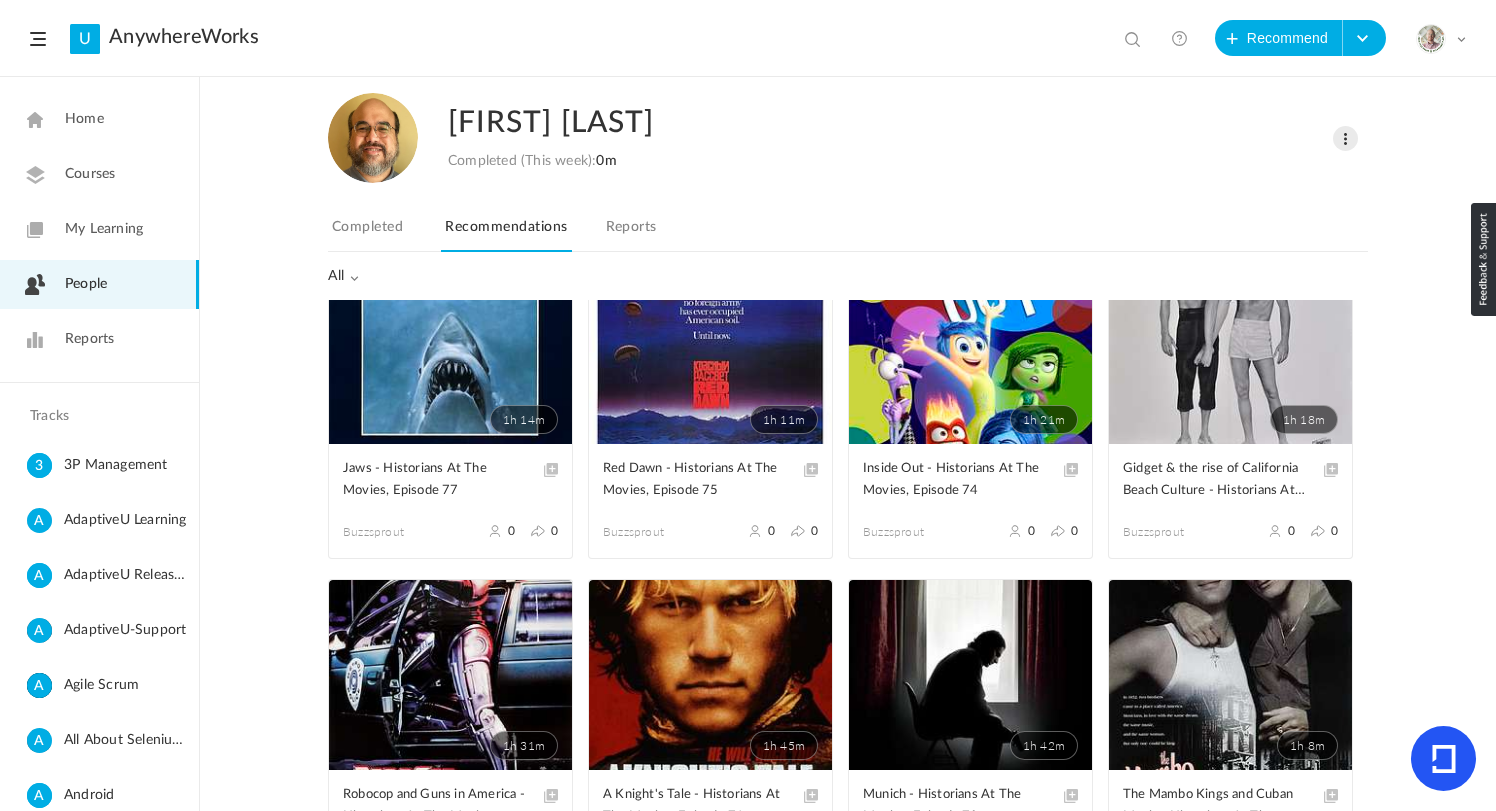 scroll, scrollTop: 0, scrollLeft: 0, axis: both 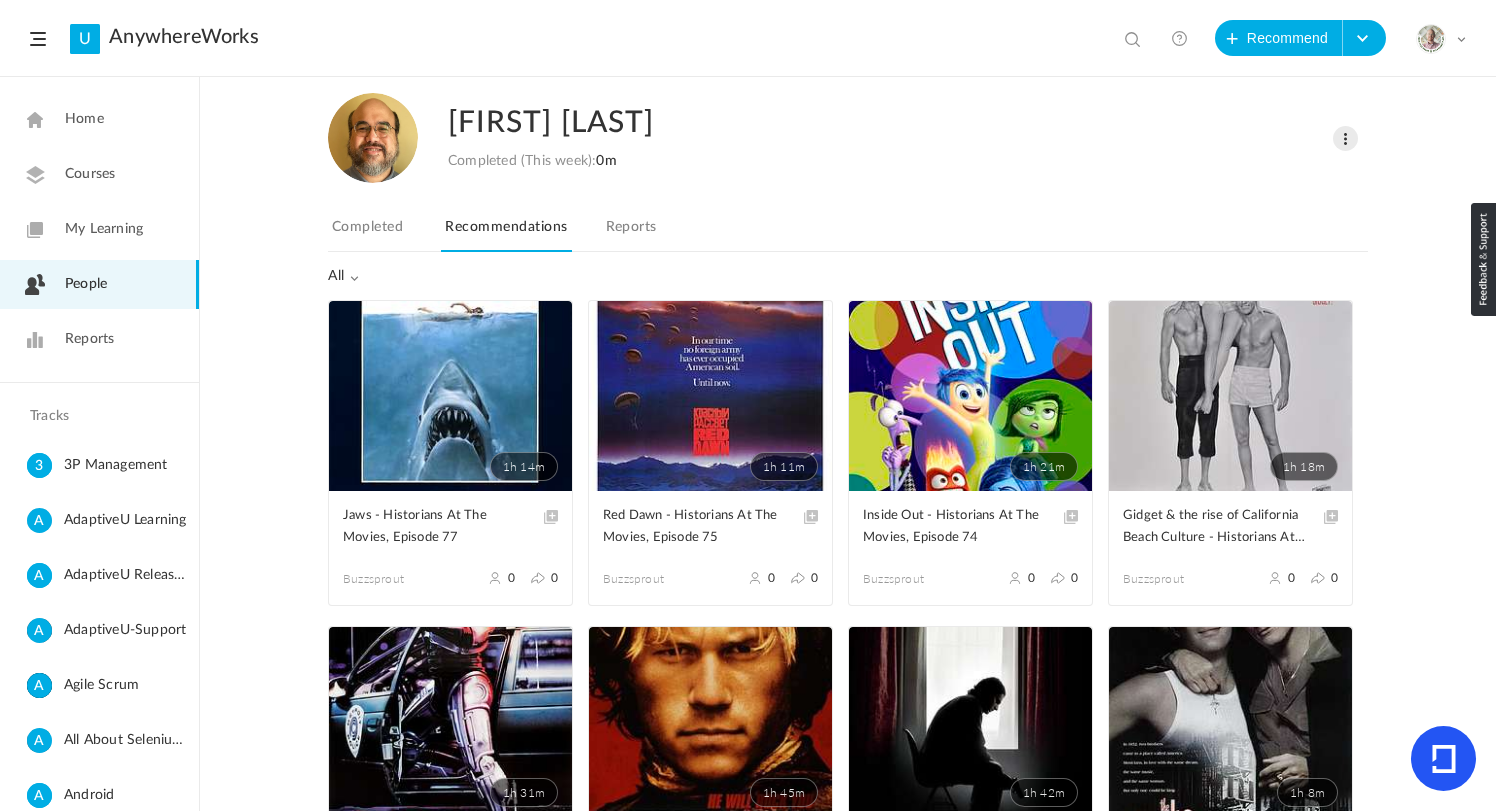 click on "All" 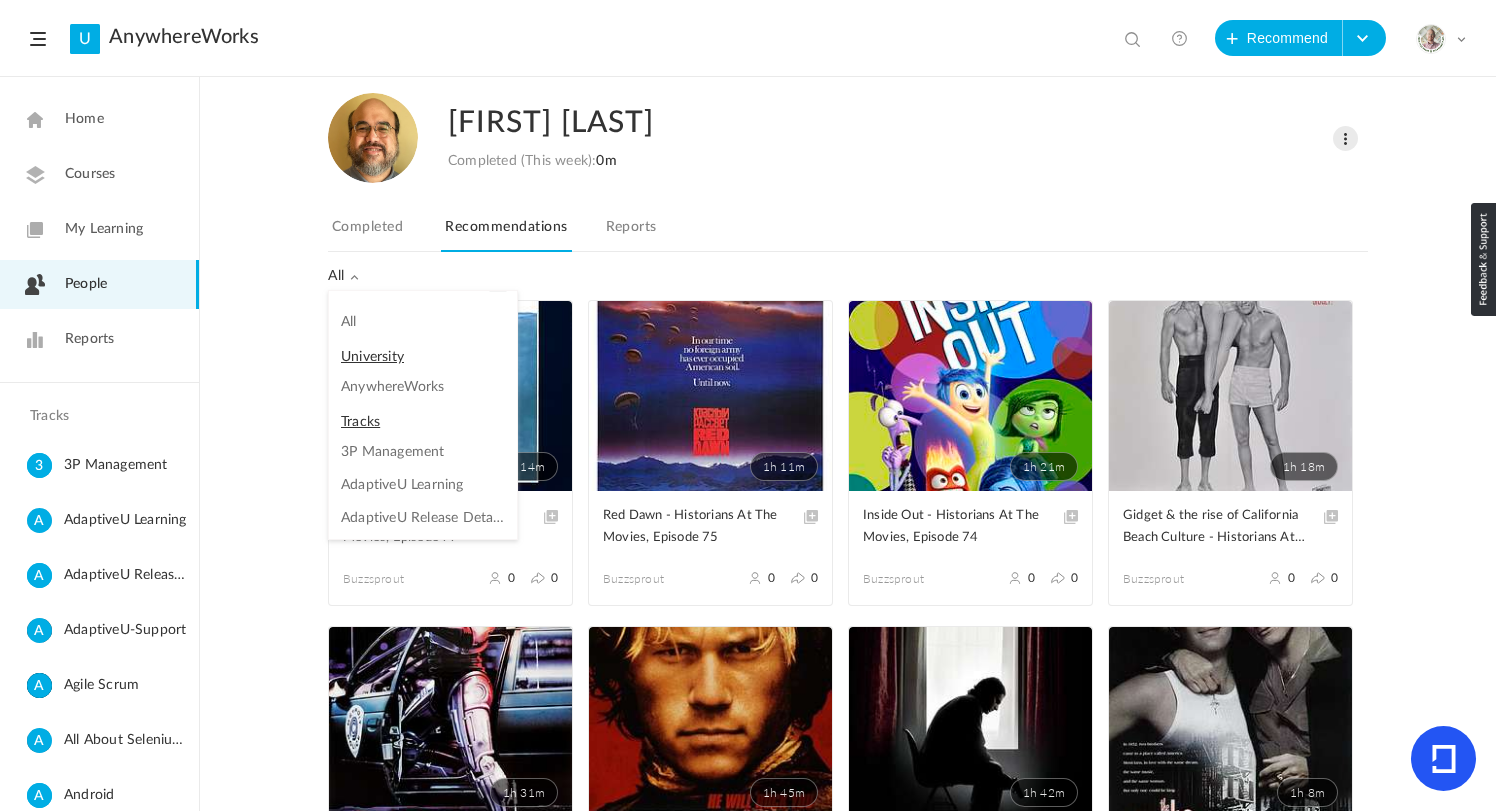 click on "[FIRST] [LAST]
Completed (This week):  0m
Change Role
Delete User" 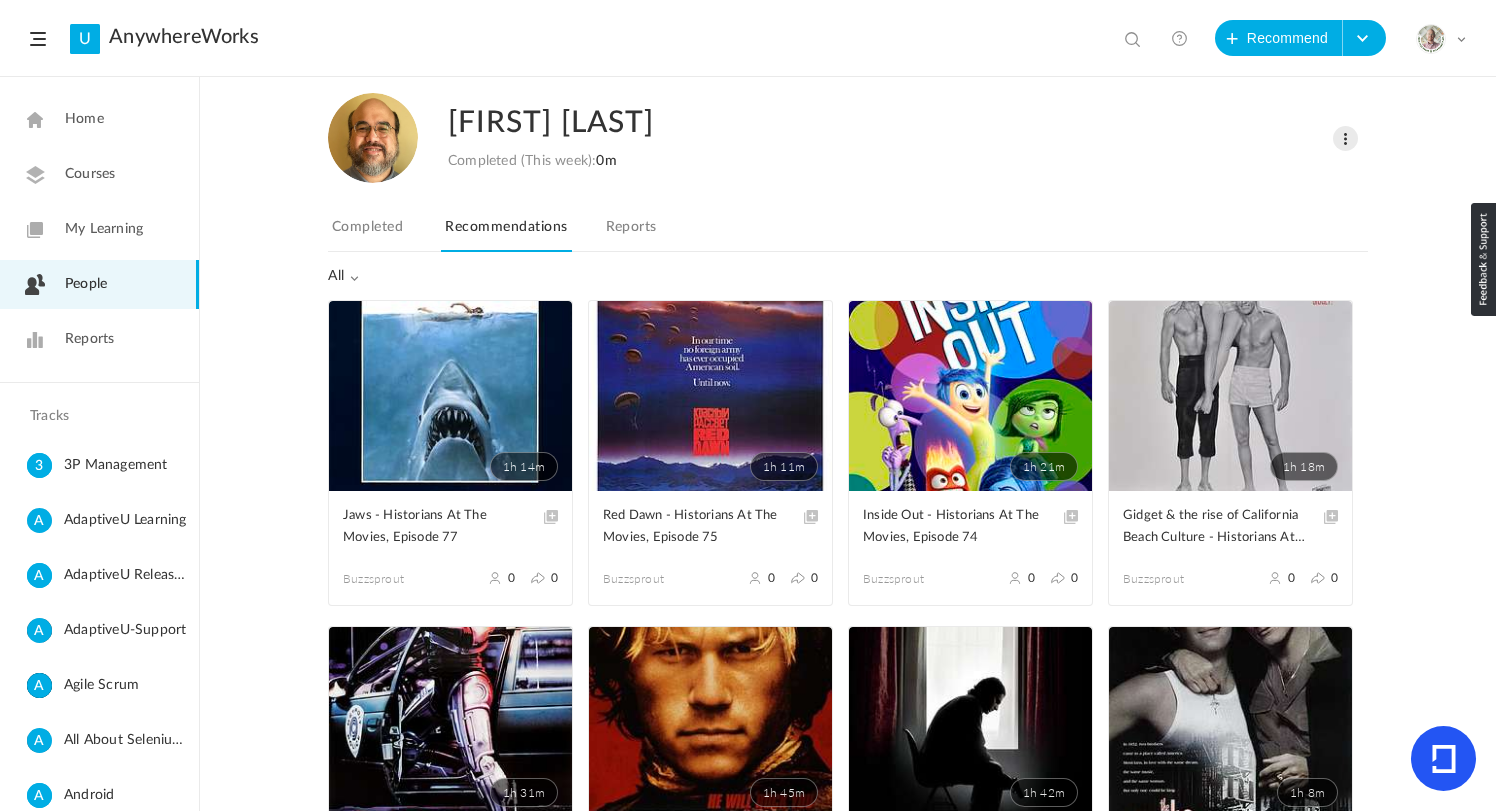 click on "Home" 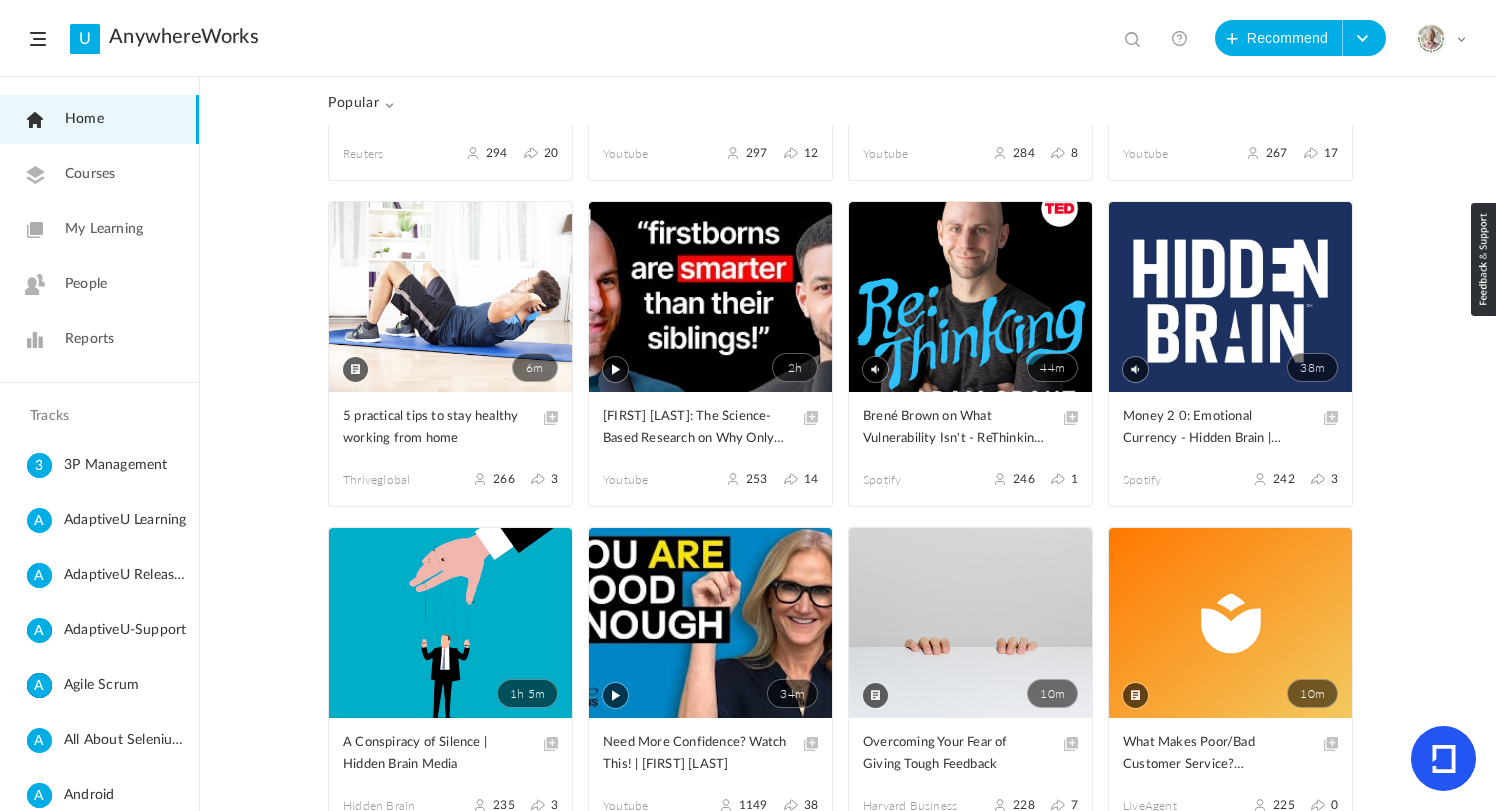 scroll, scrollTop: 4167, scrollLeft: 0, axis: vertical 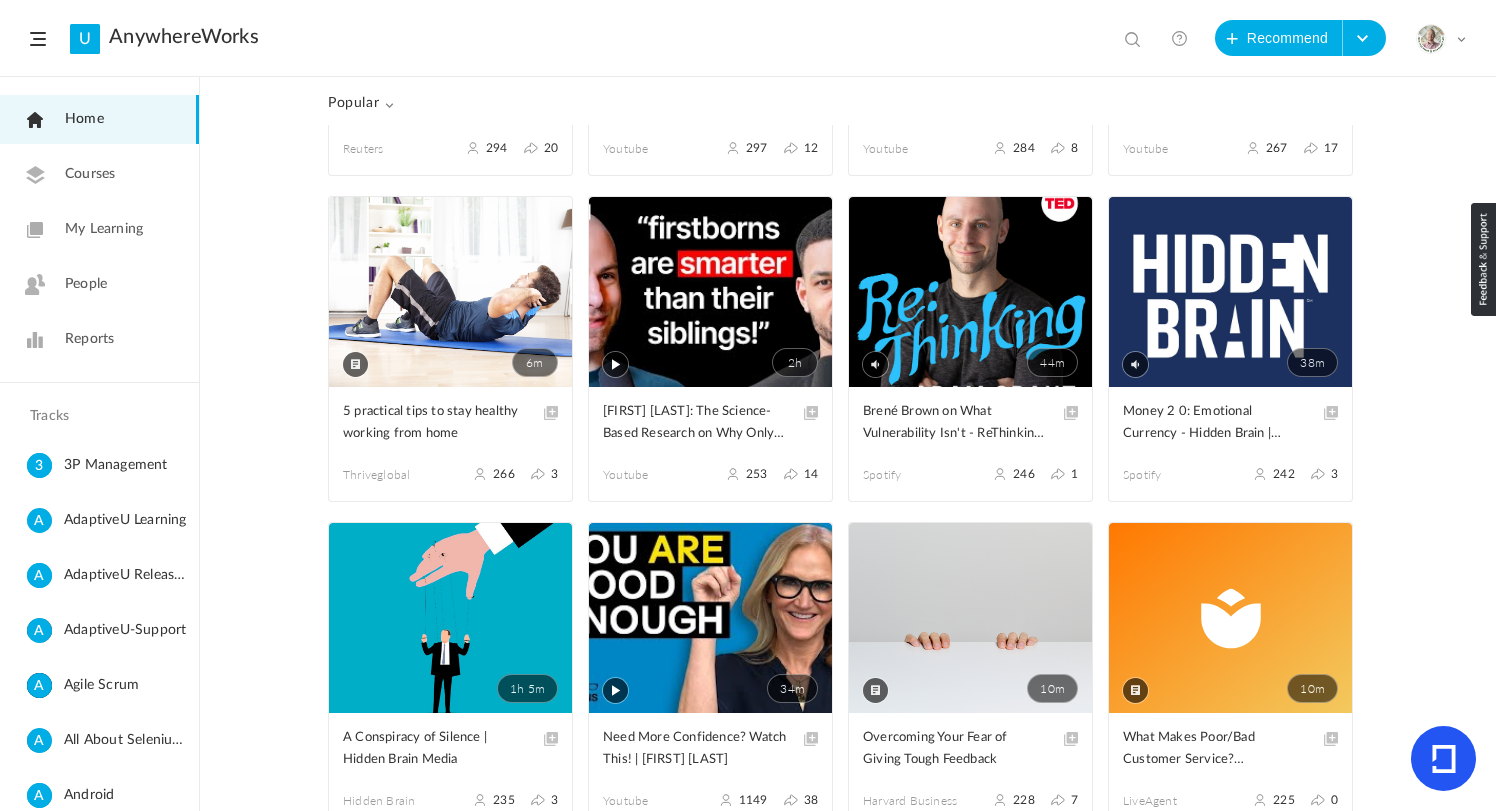 click 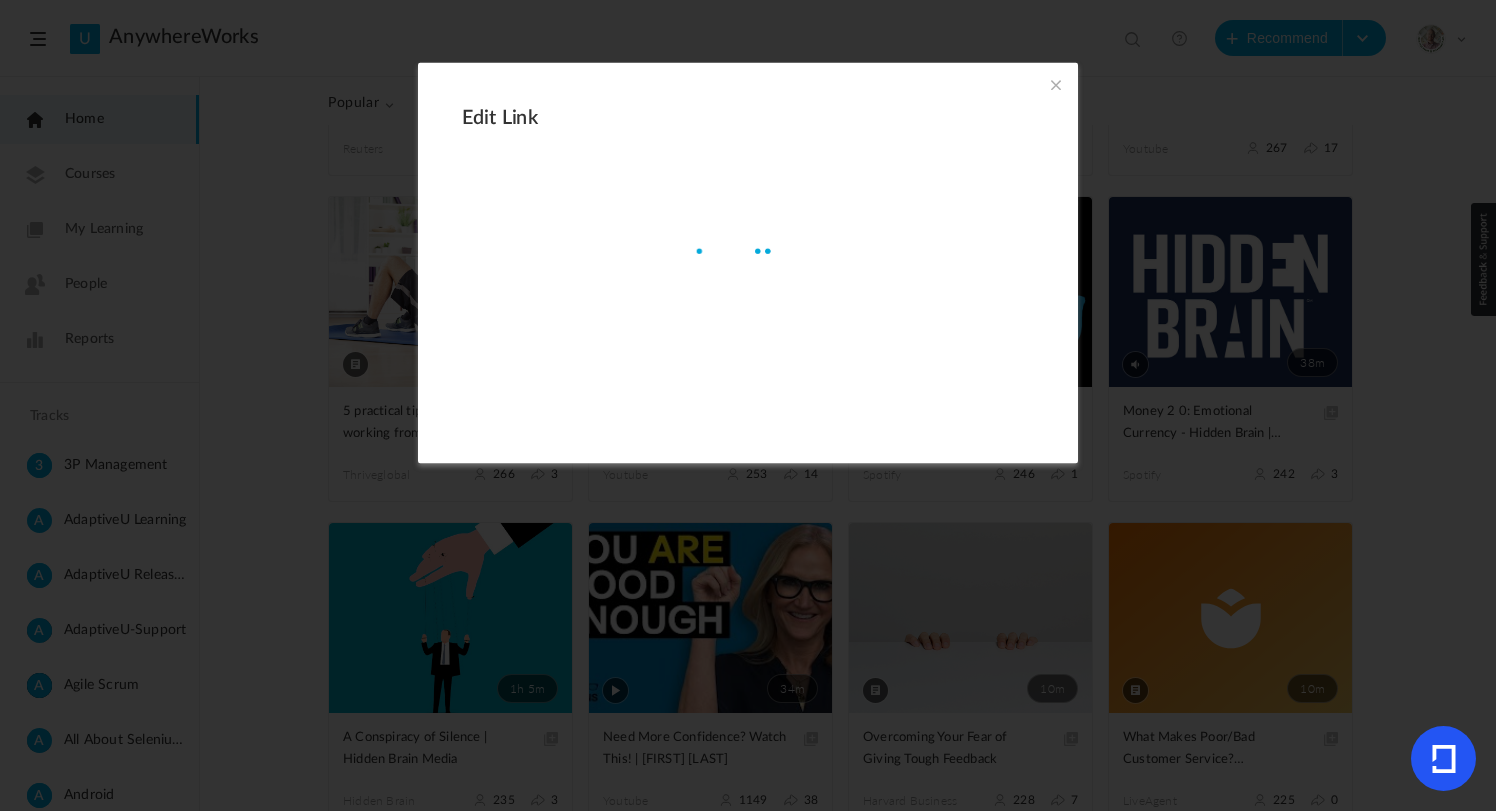 type on "https://thriveglobal.com/stories/5-practical-tips-to-stay-healthy-working-from-home/" 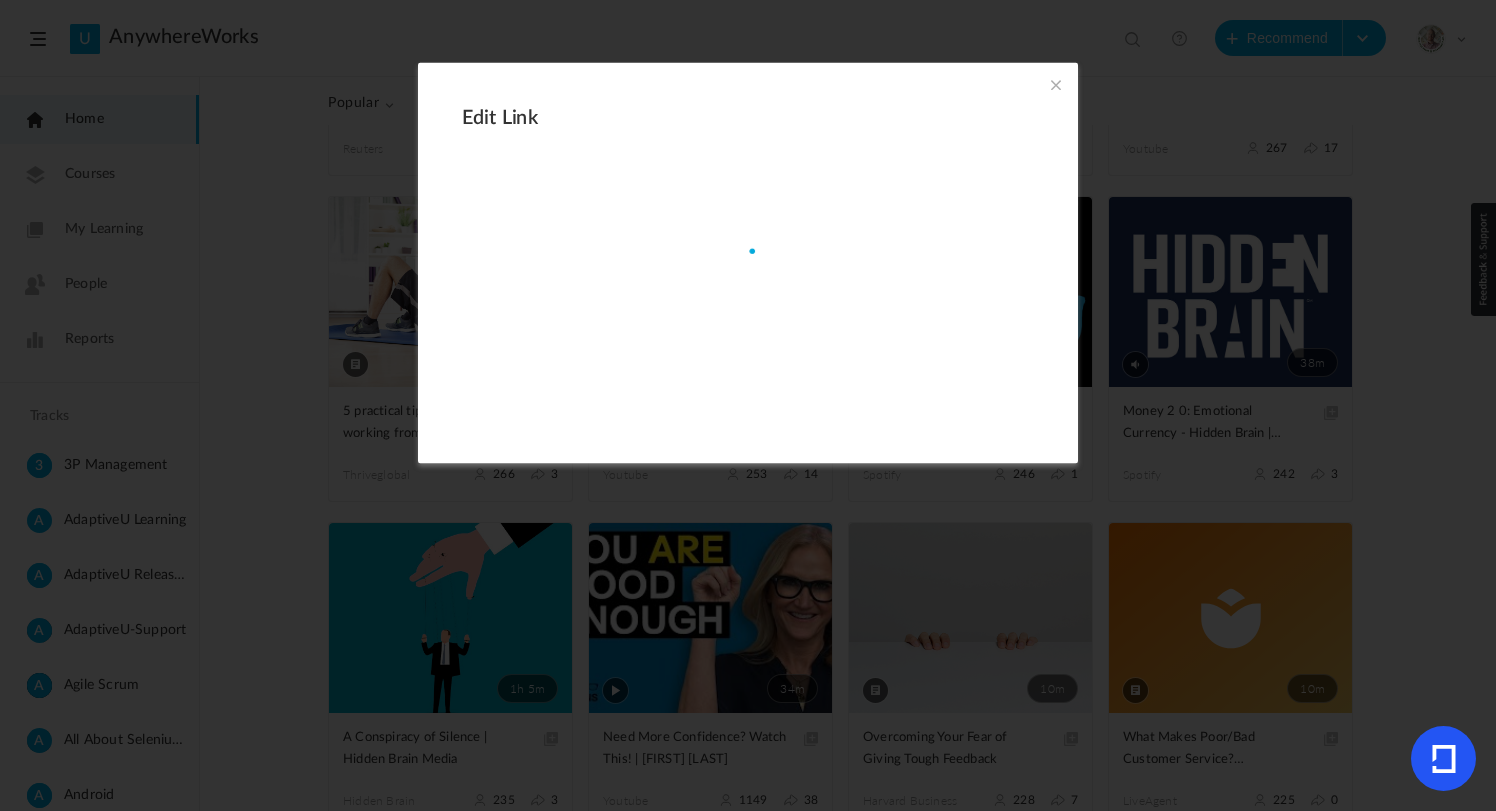 type on "5 practical tips to stay healthy working from home" 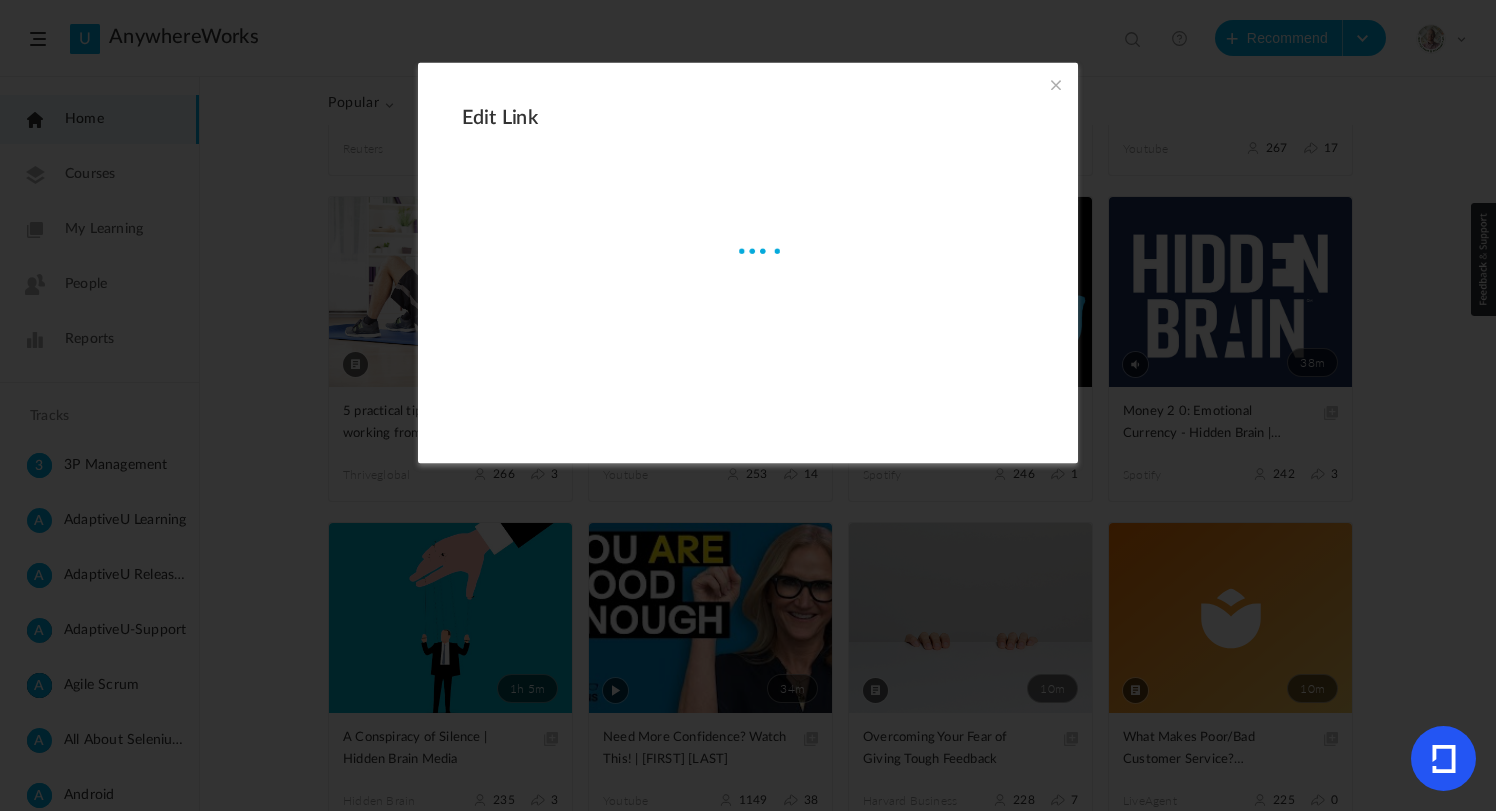 type on "6" 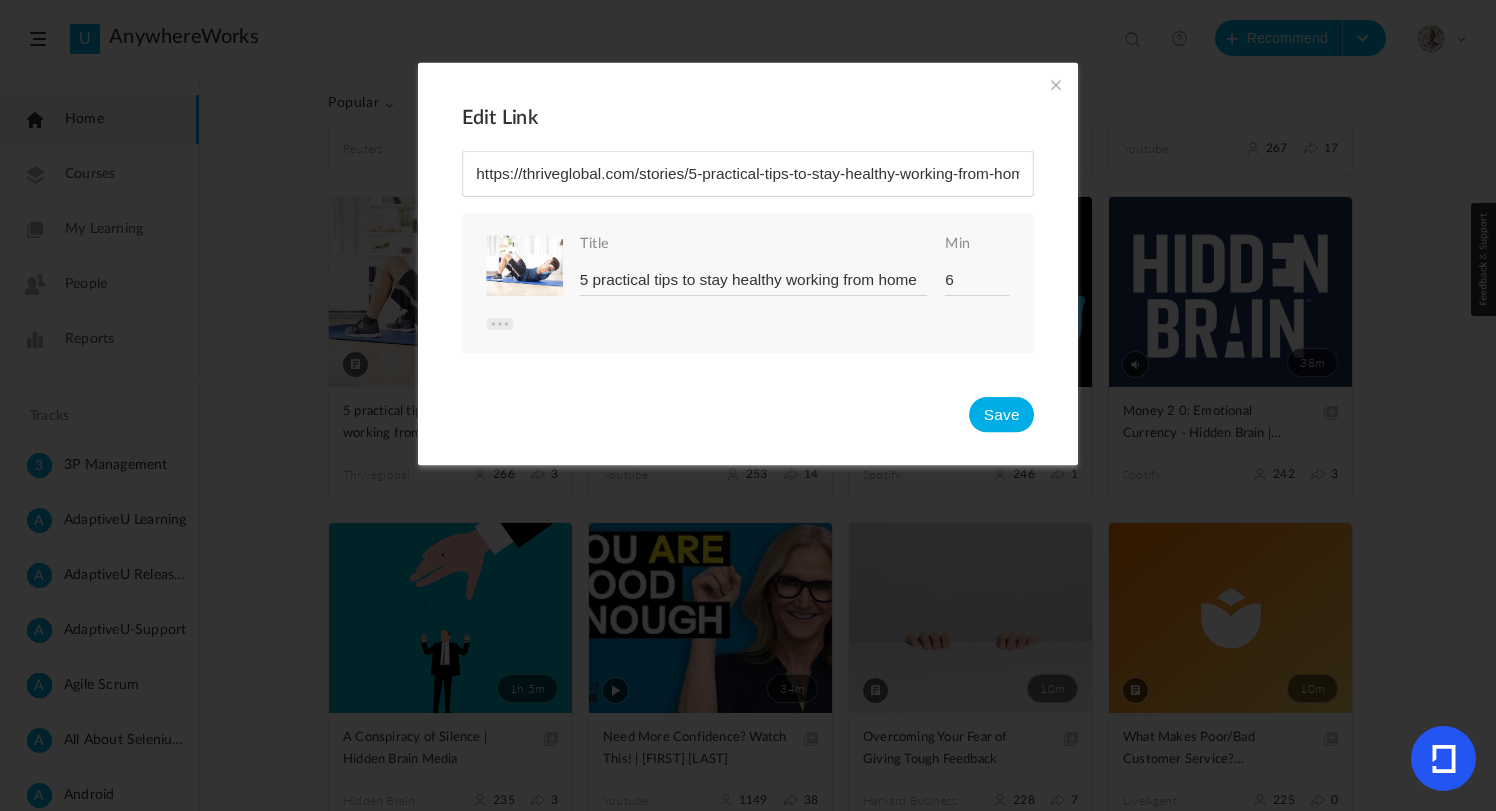 click at bounding box center [500, 324] 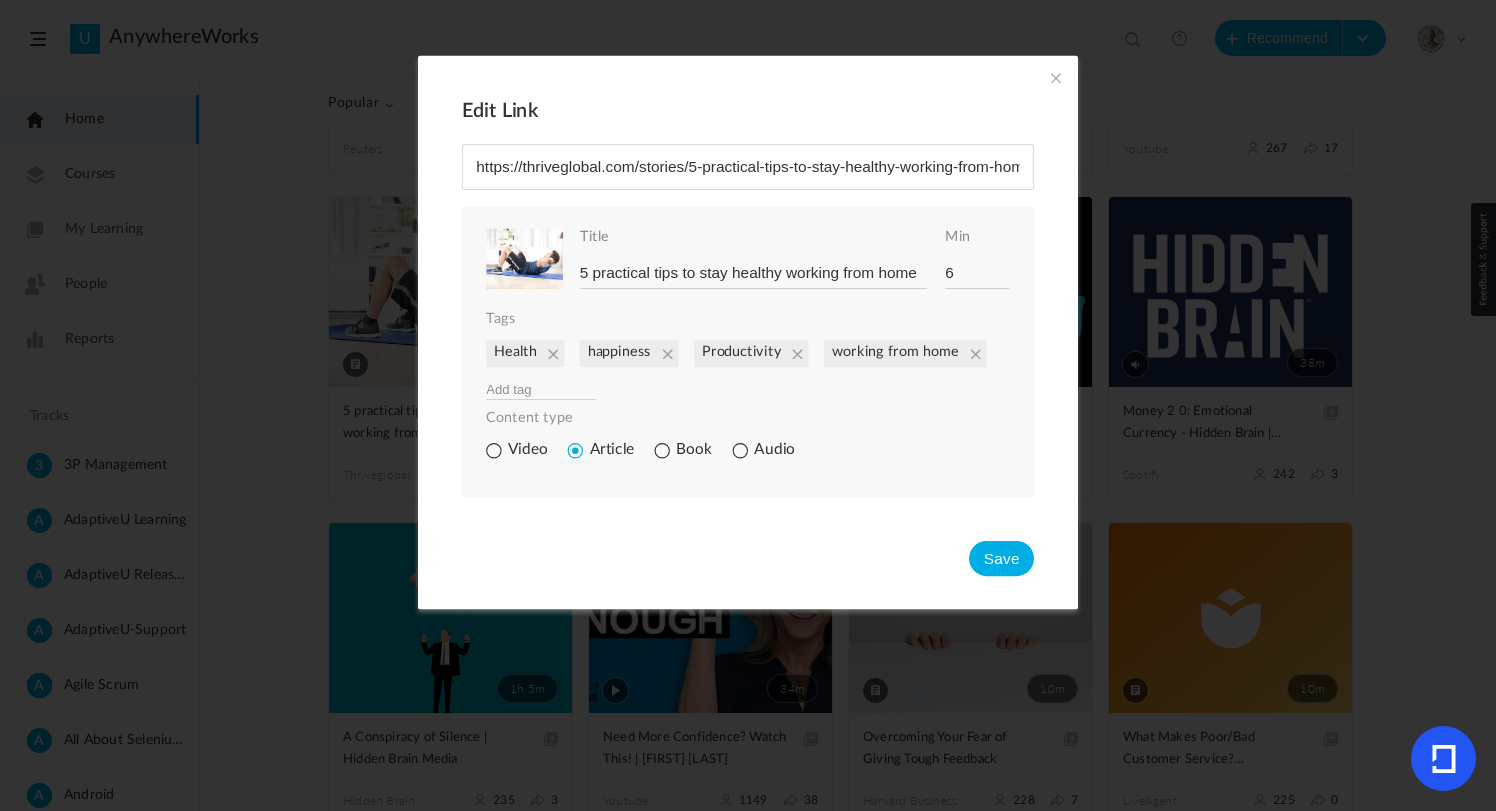 click at bounding box center [1056, 78] 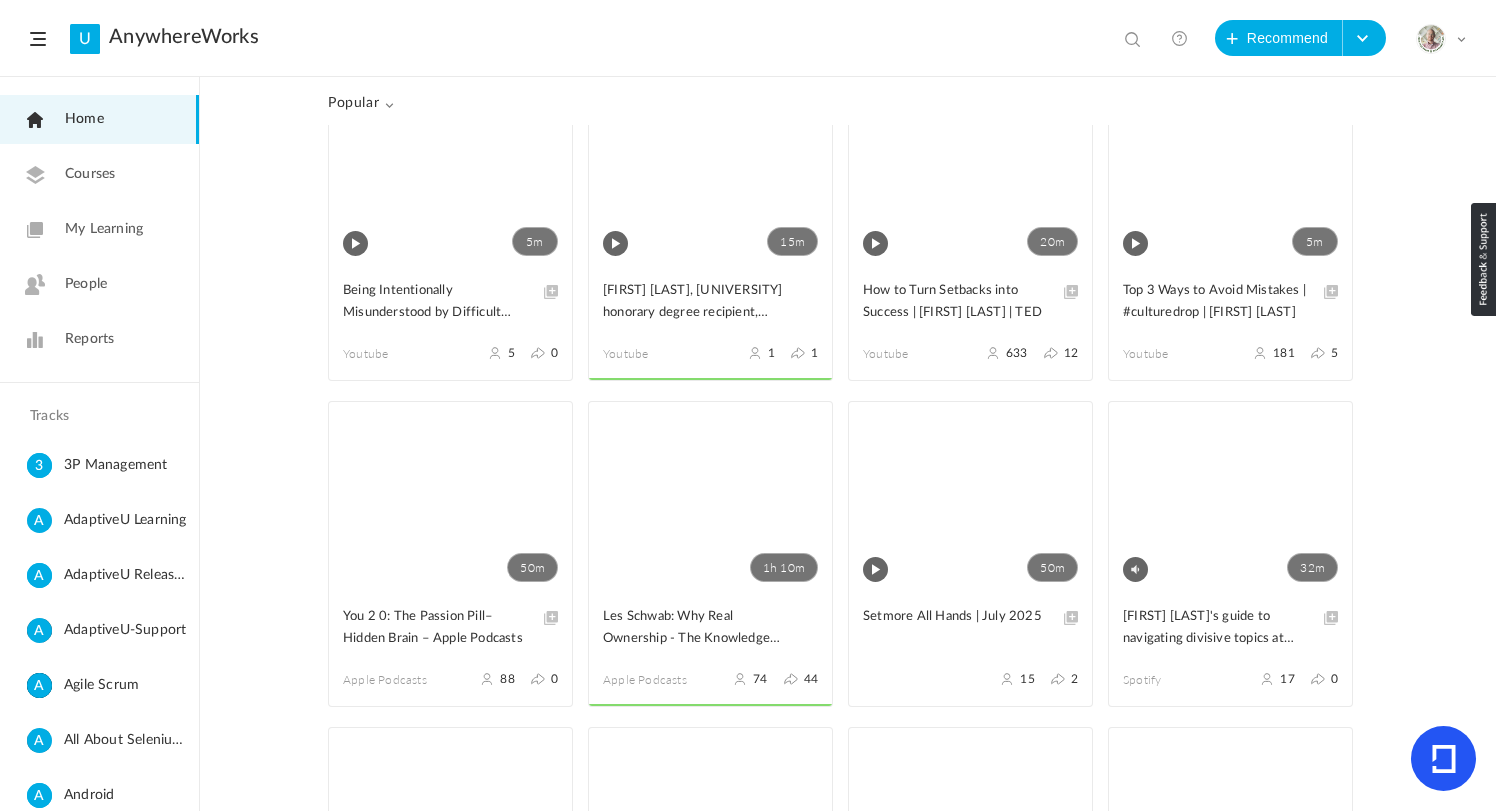 scroll, scrollTop: 0, scrollLeft: 0, axis: both 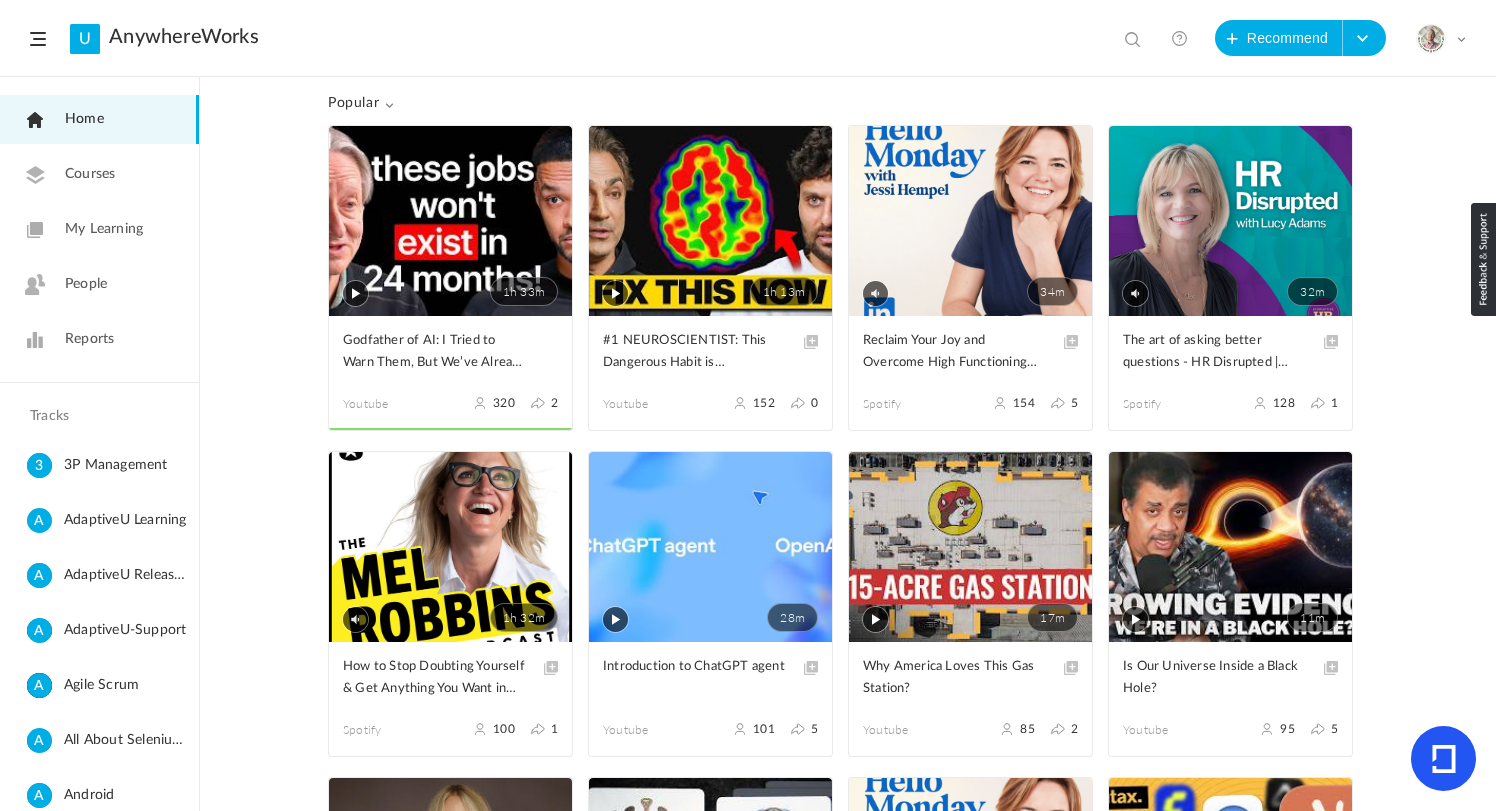 click on "My Learning" 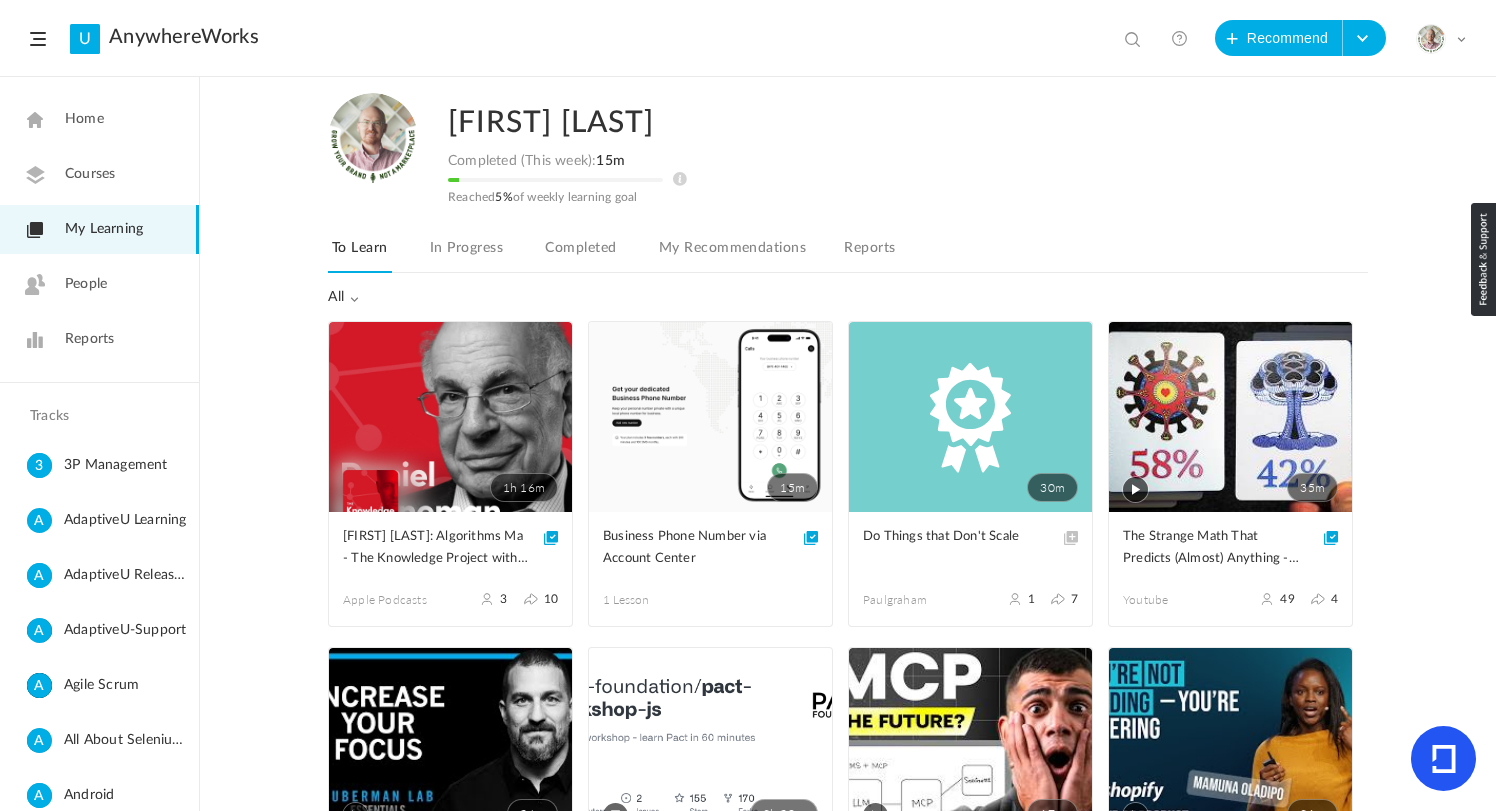 click on "Home" 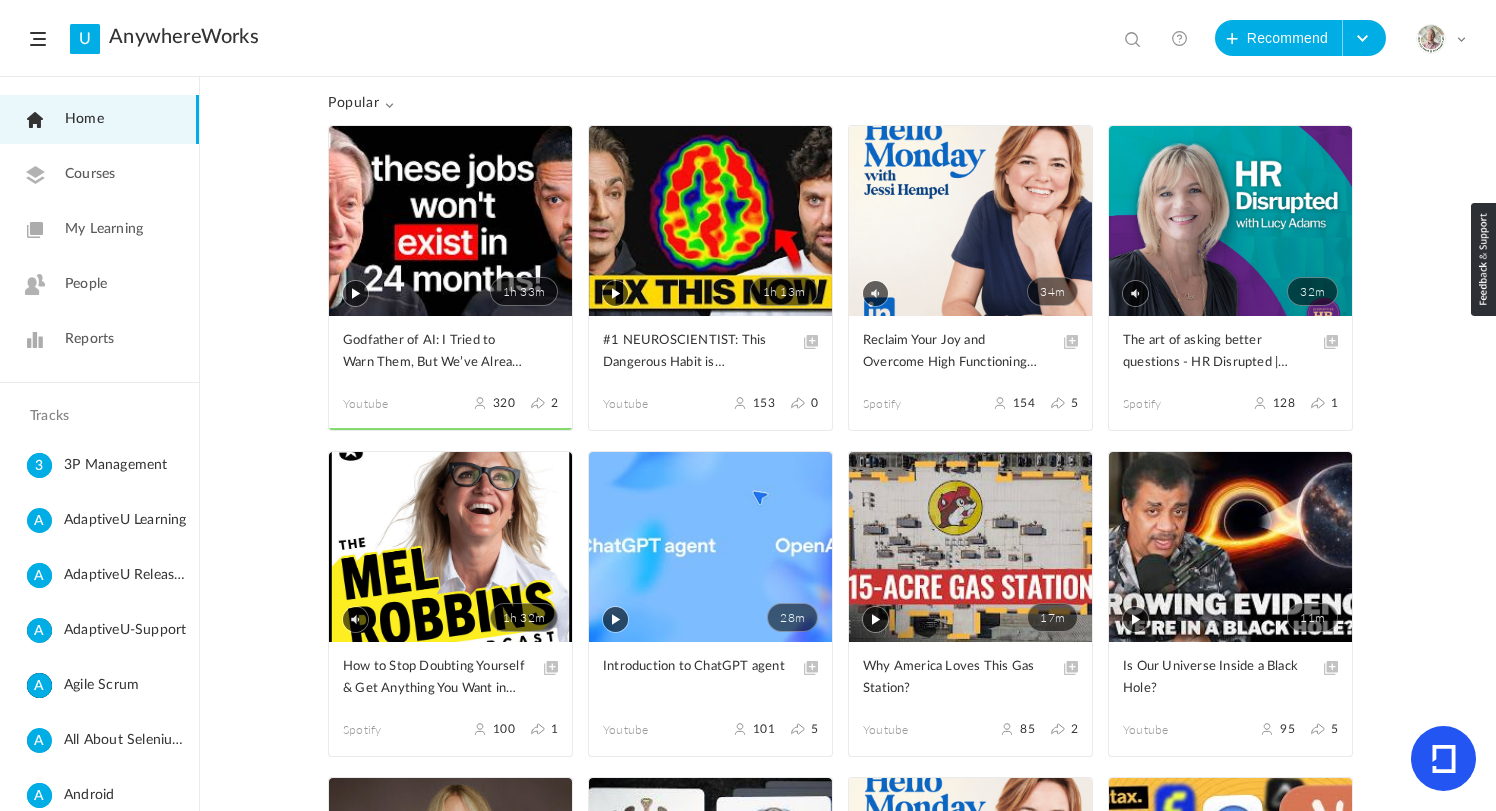 click on "Popular" 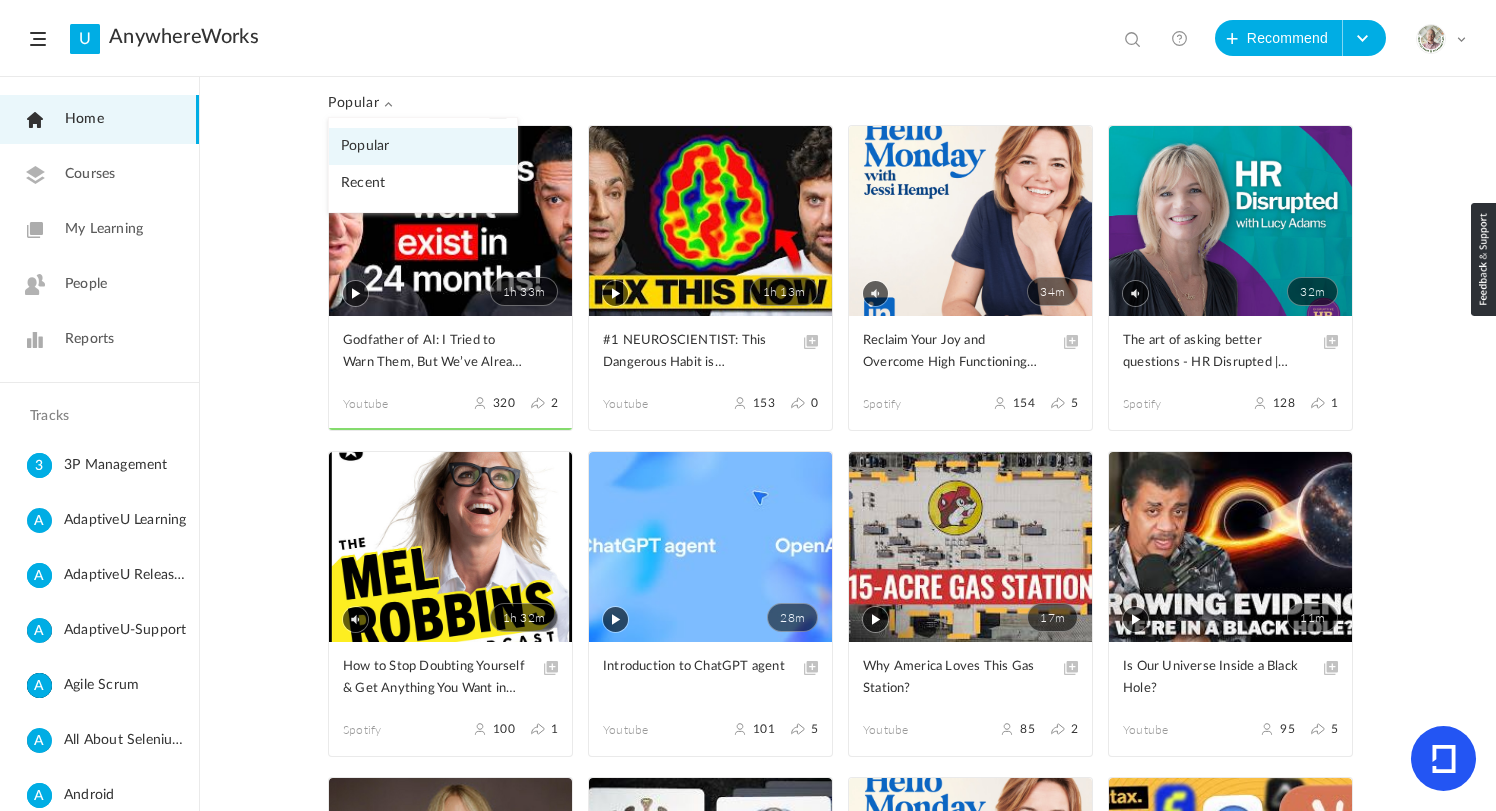 click on "Recent" 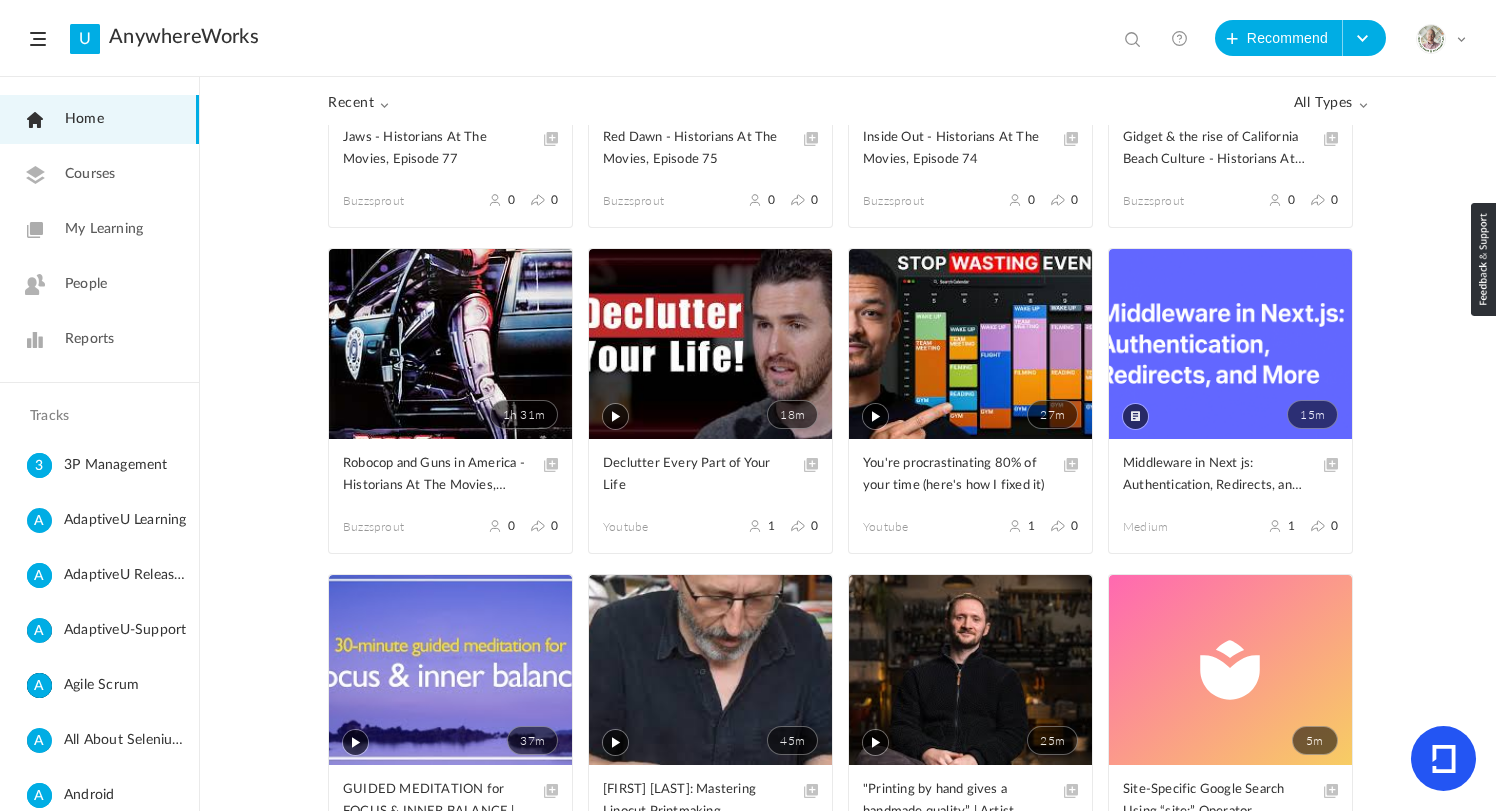 scroll, scrollTop: 0, scrollLeft: 0, axis: both 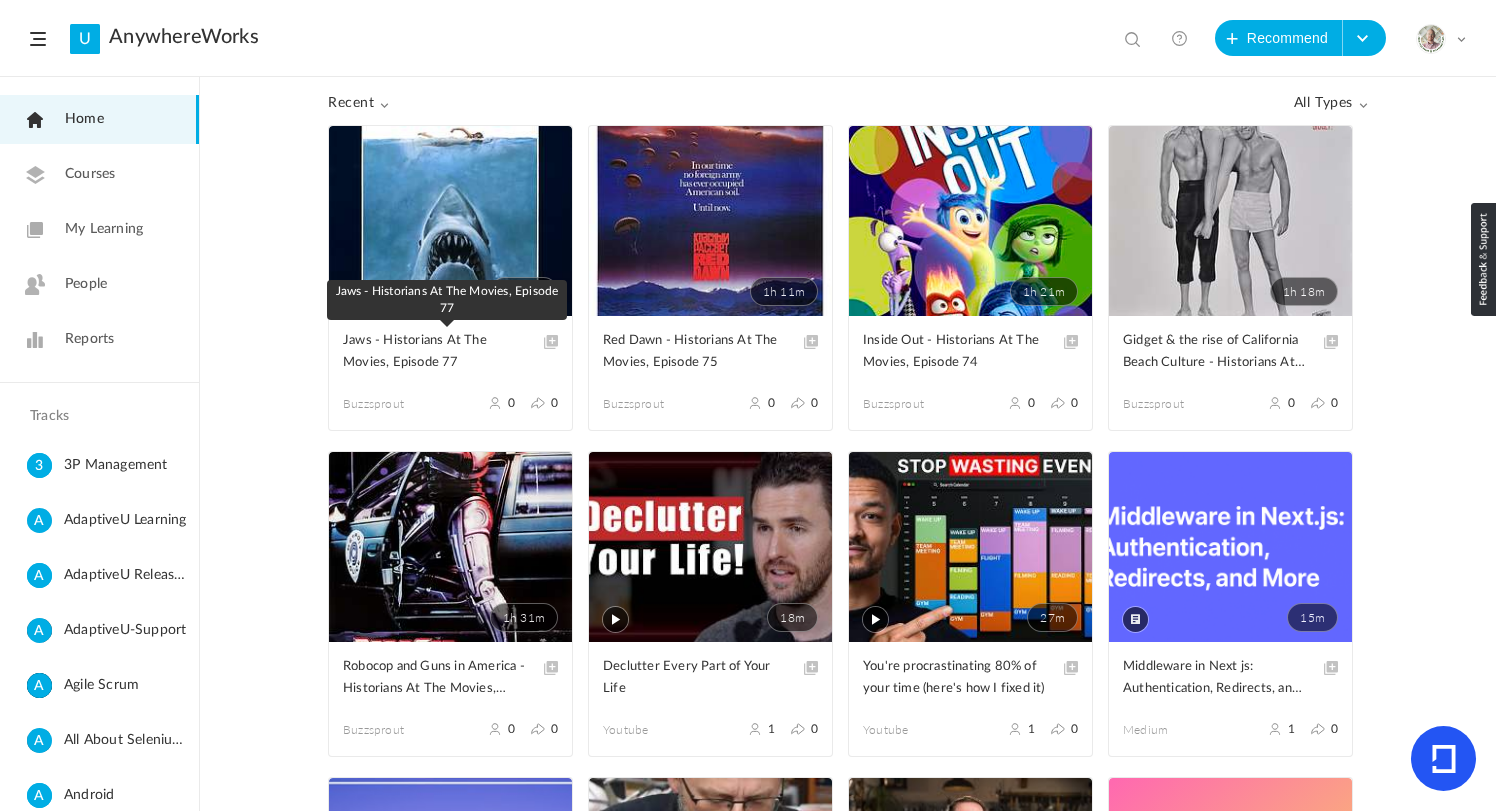 click on "Jaws - Historians At The Movies, Episode 77" 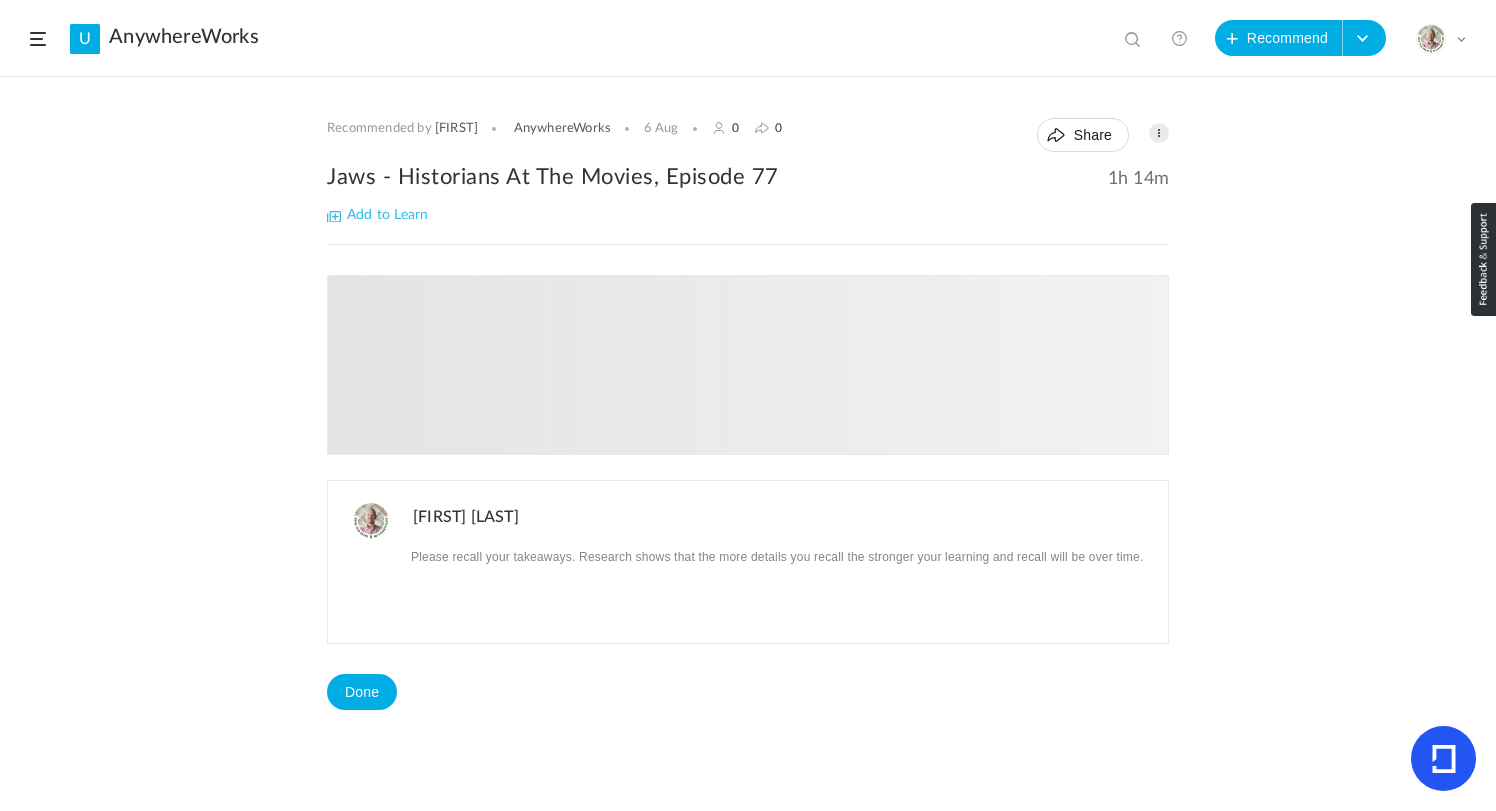 click on "[FIRST]" at bounding box center (456, 129) 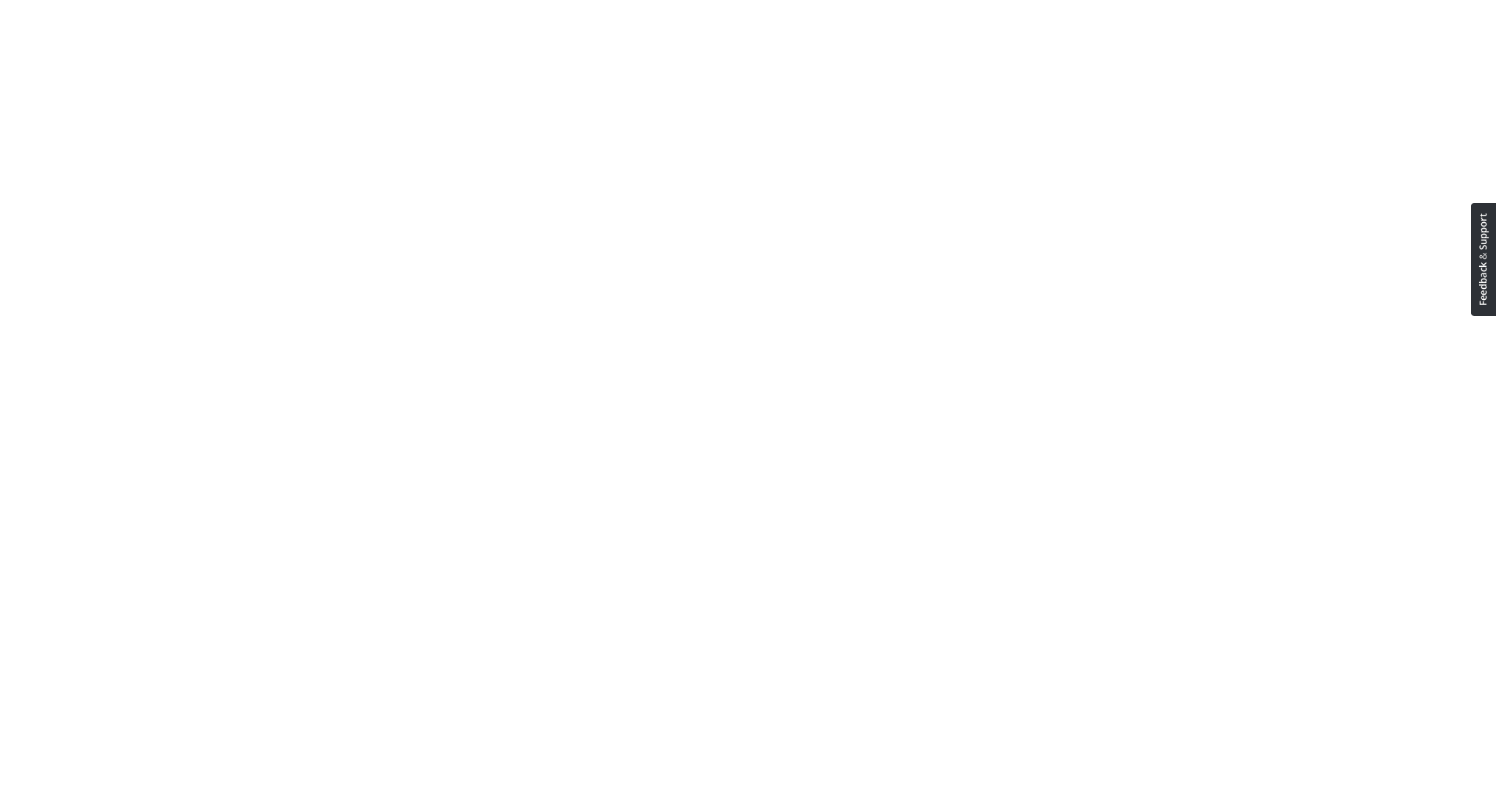 scroll, scrollTop: 0, scrollLeft: 0, axis: both 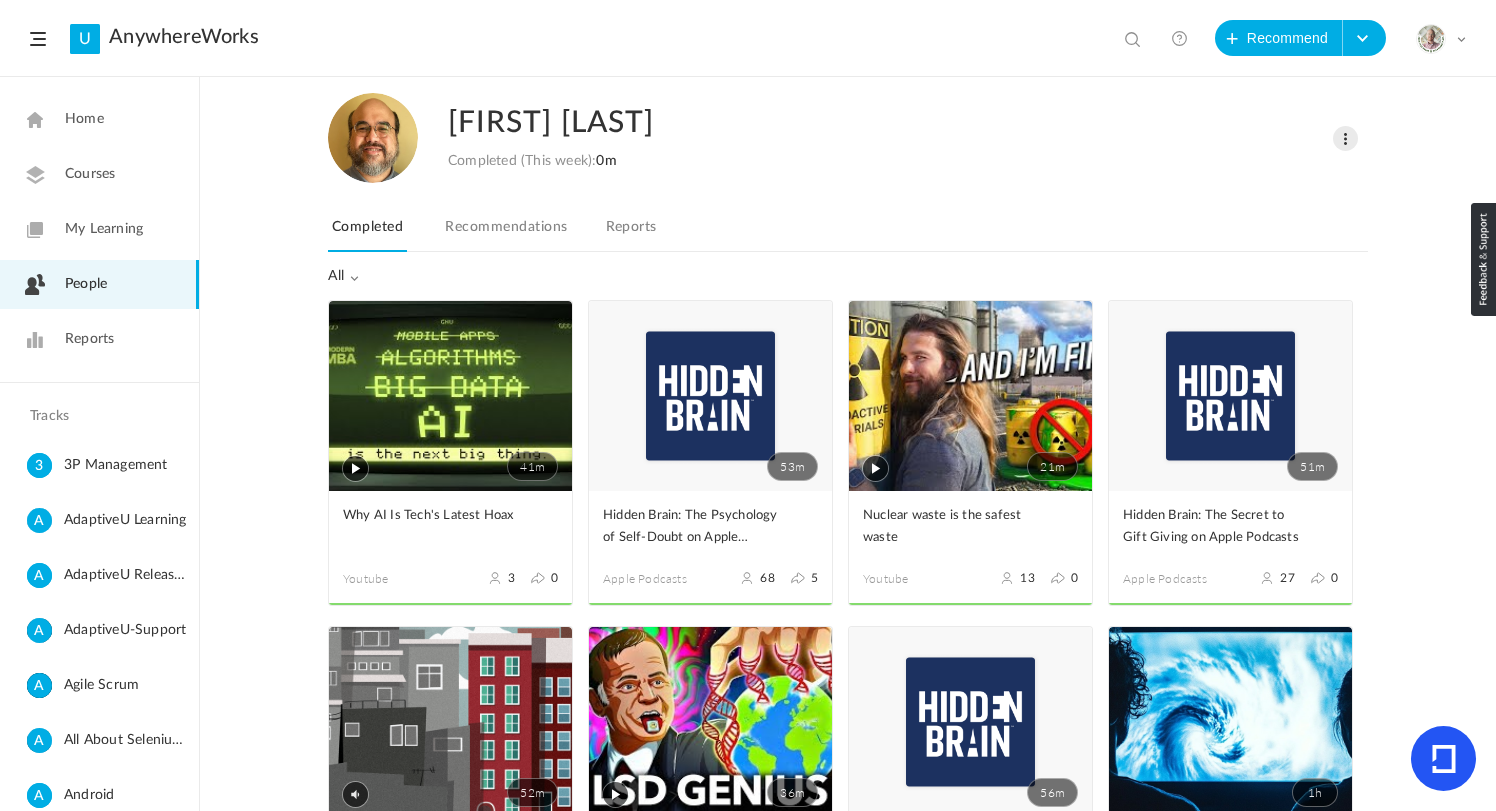 click on "[FIRST] [LAST]" 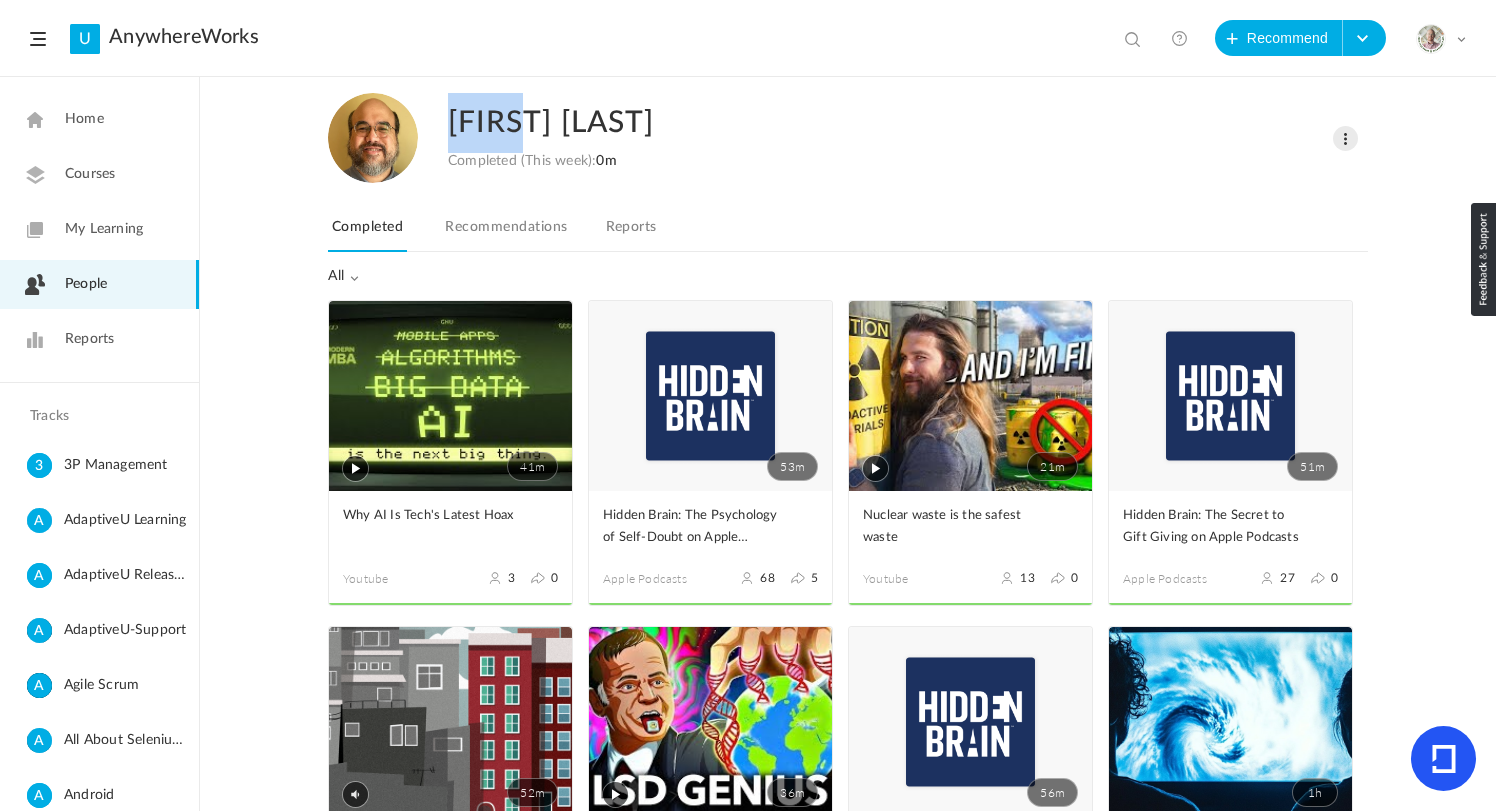click on "[FIRST] [LAST]" 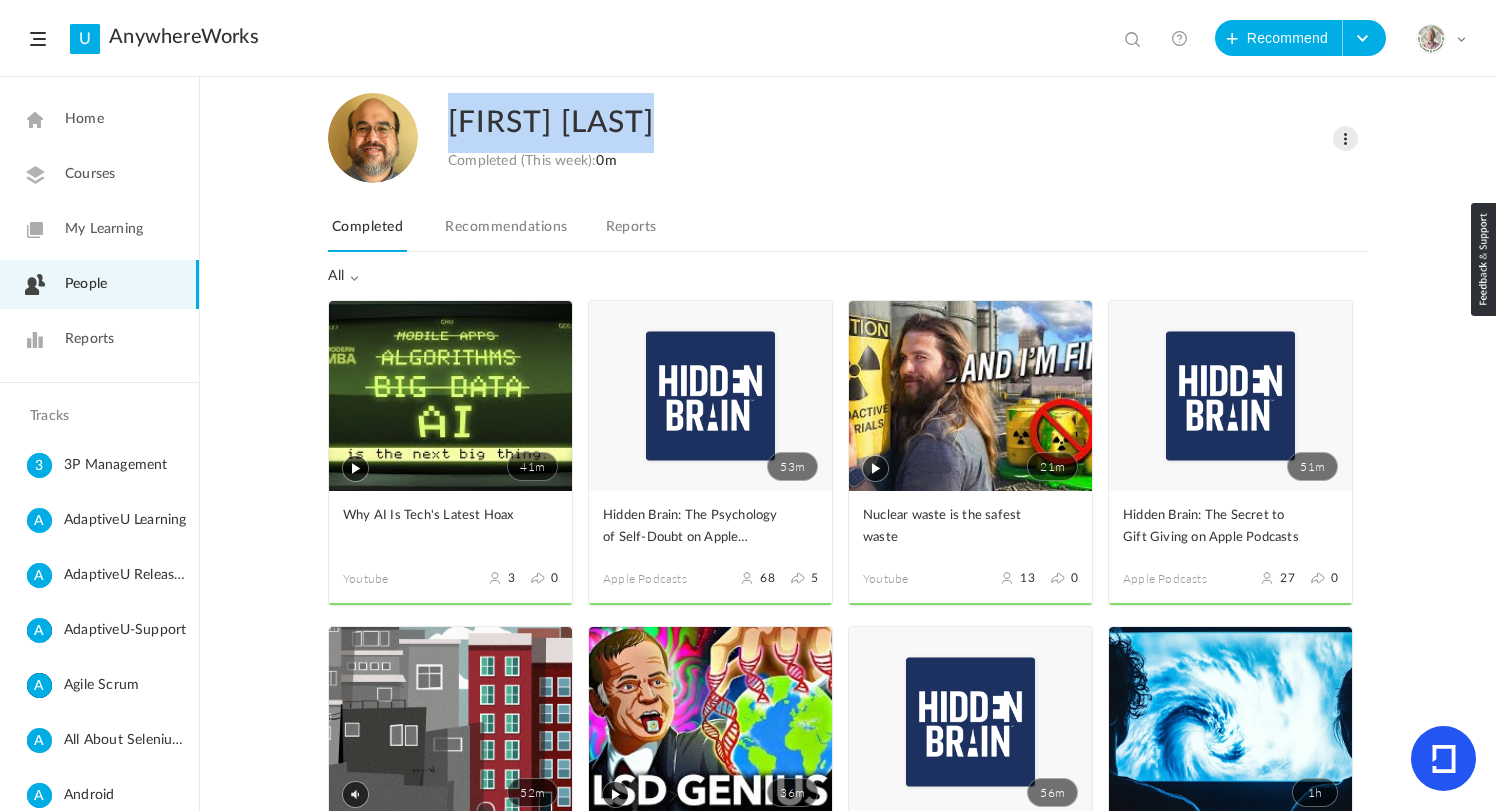 click on "[FIRST] [LAST]" 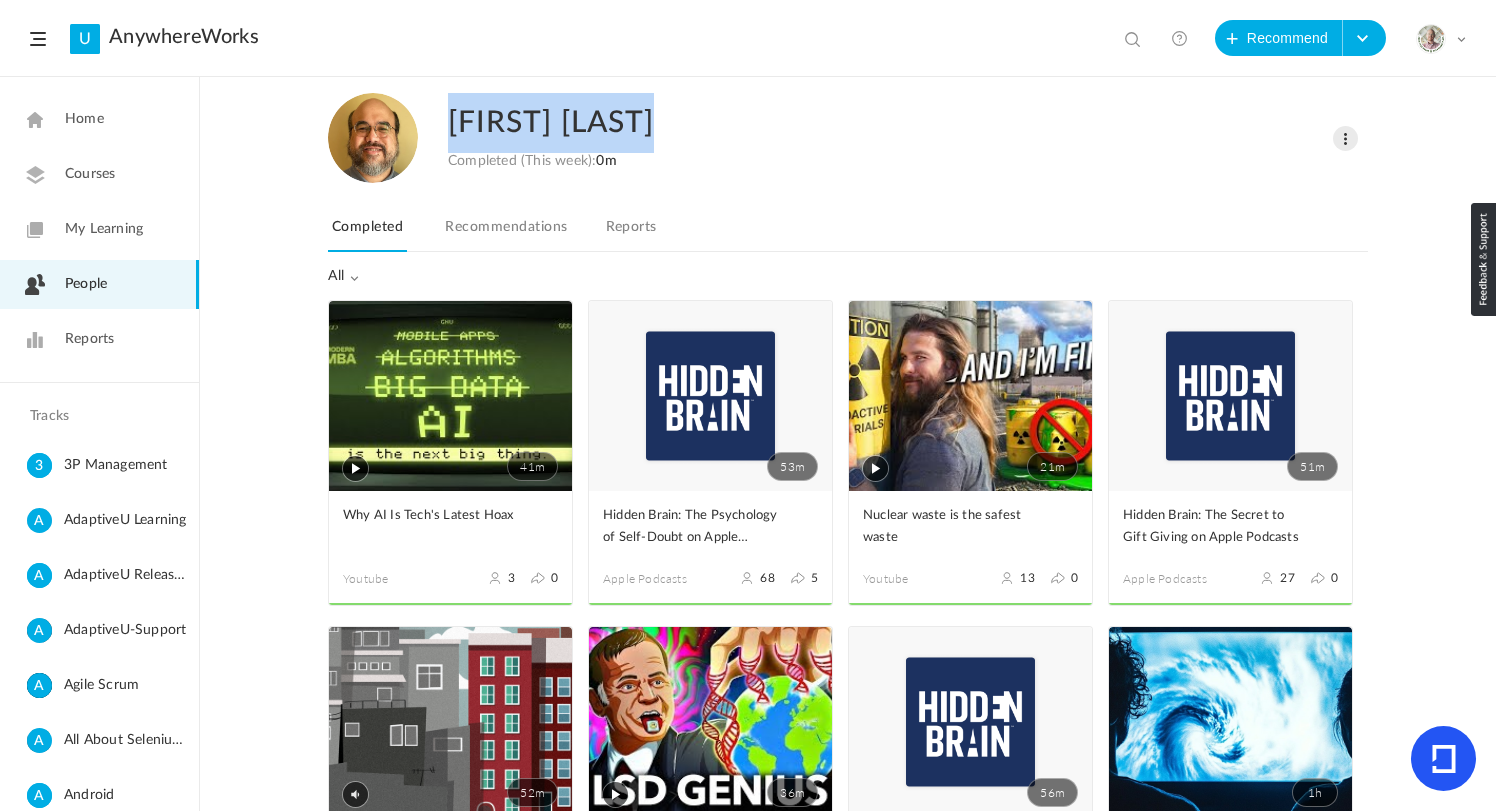 copy on "[FIRST] [LAST]" 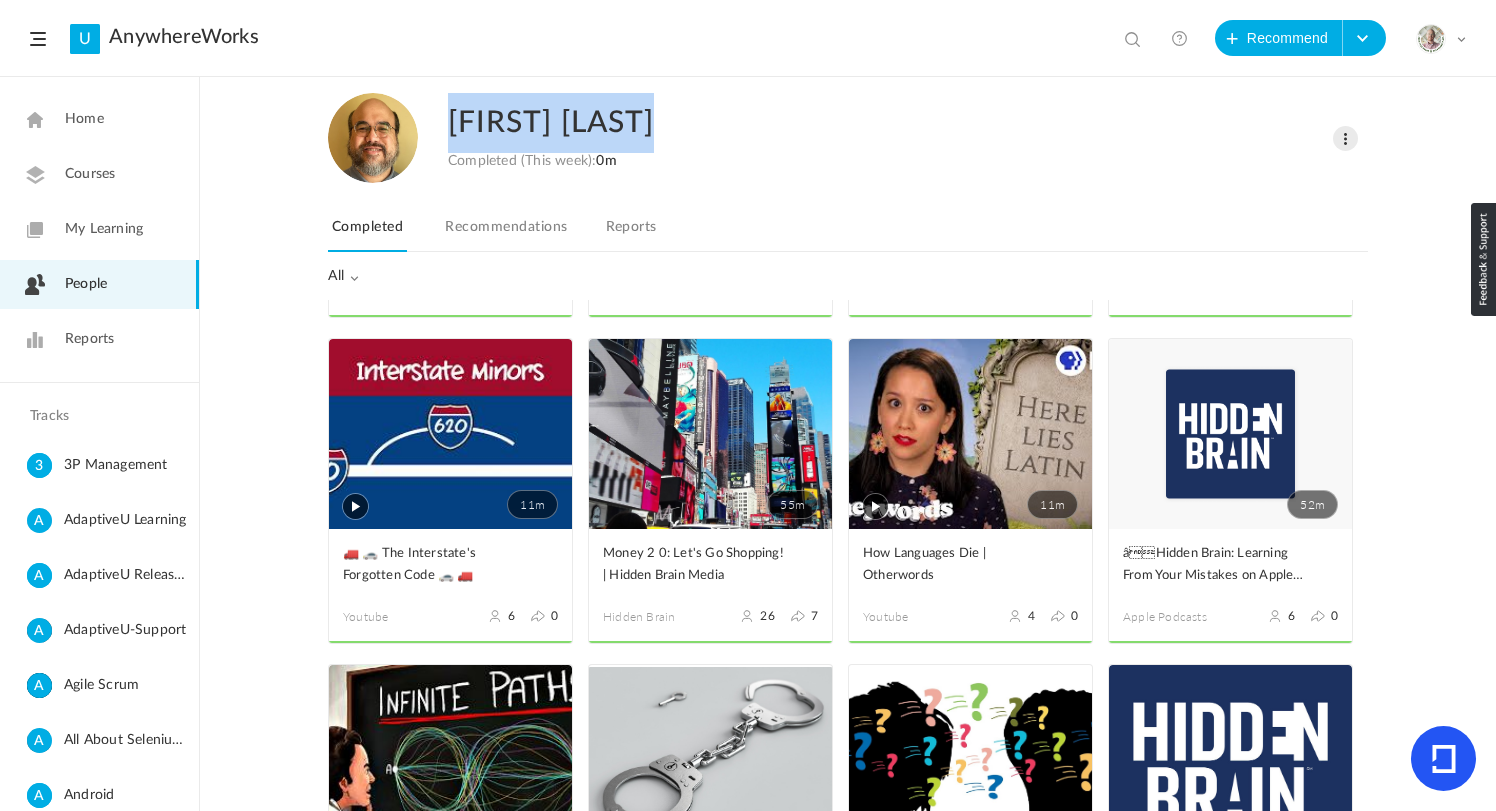 scroll, scrollTop: 0, scrollLeft: 0, axis: both 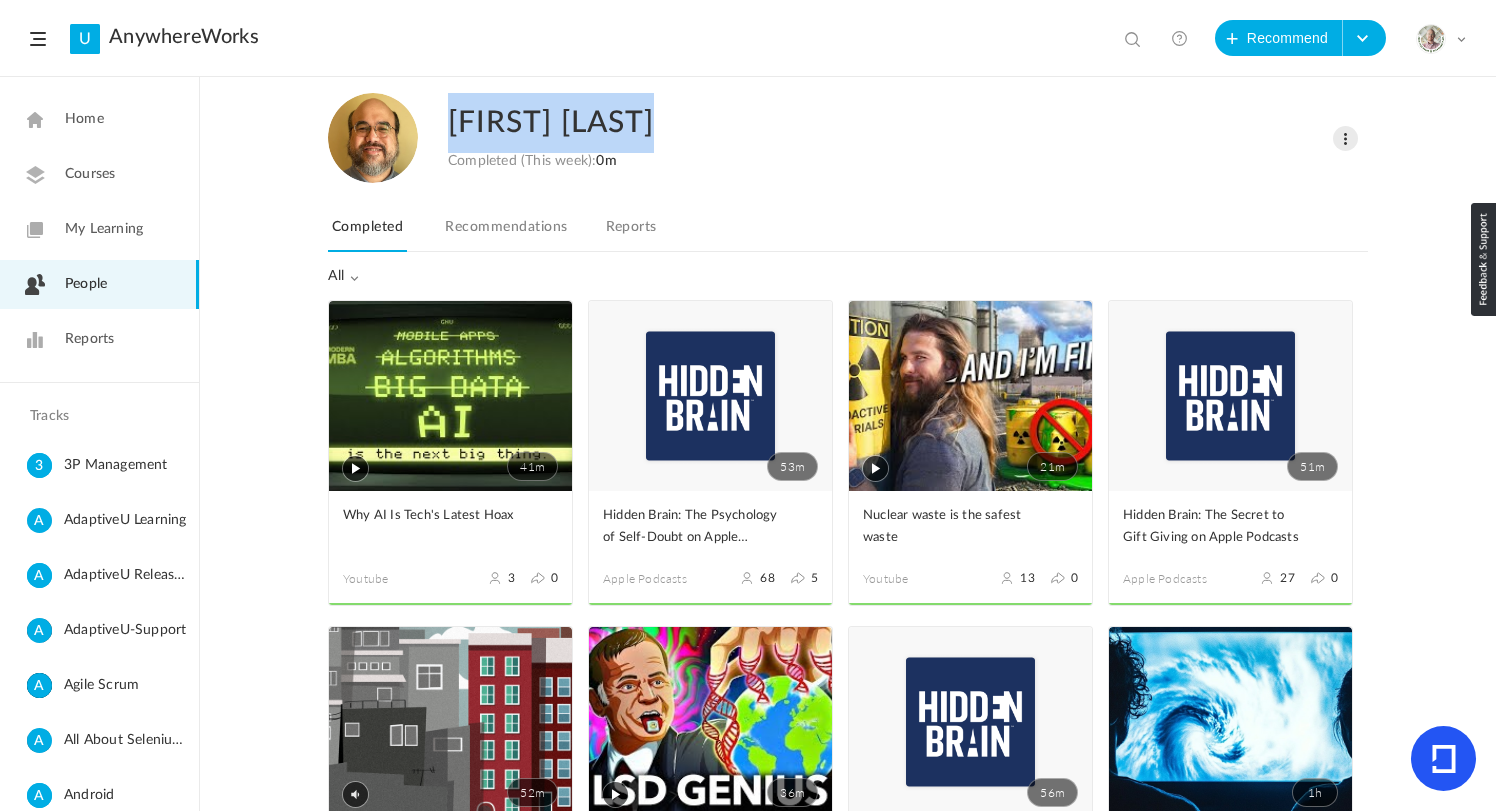 click on "Recommendations" 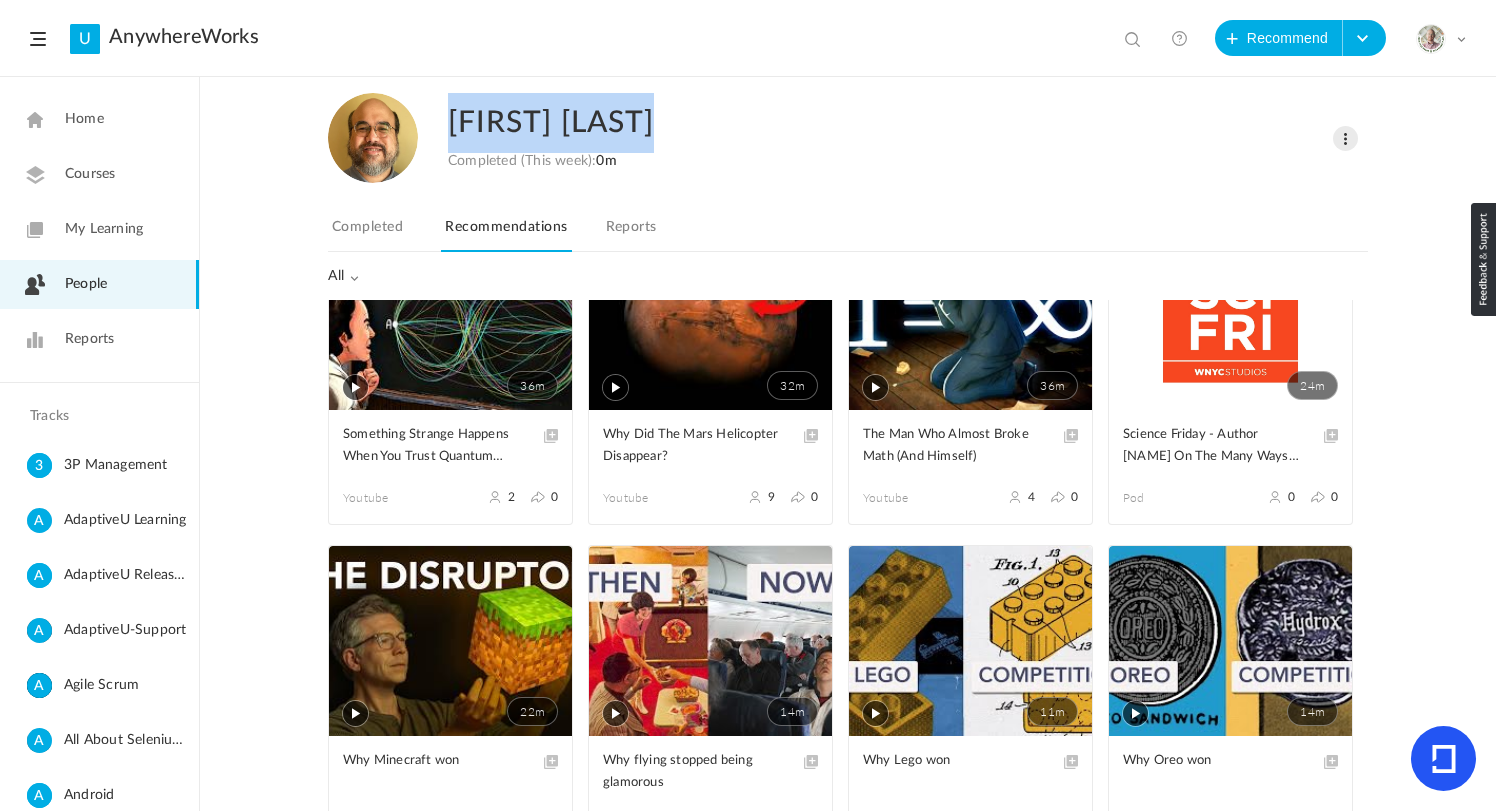 scroll, scrollTop: 9309, scrollLeft: 0, axis: vertical 